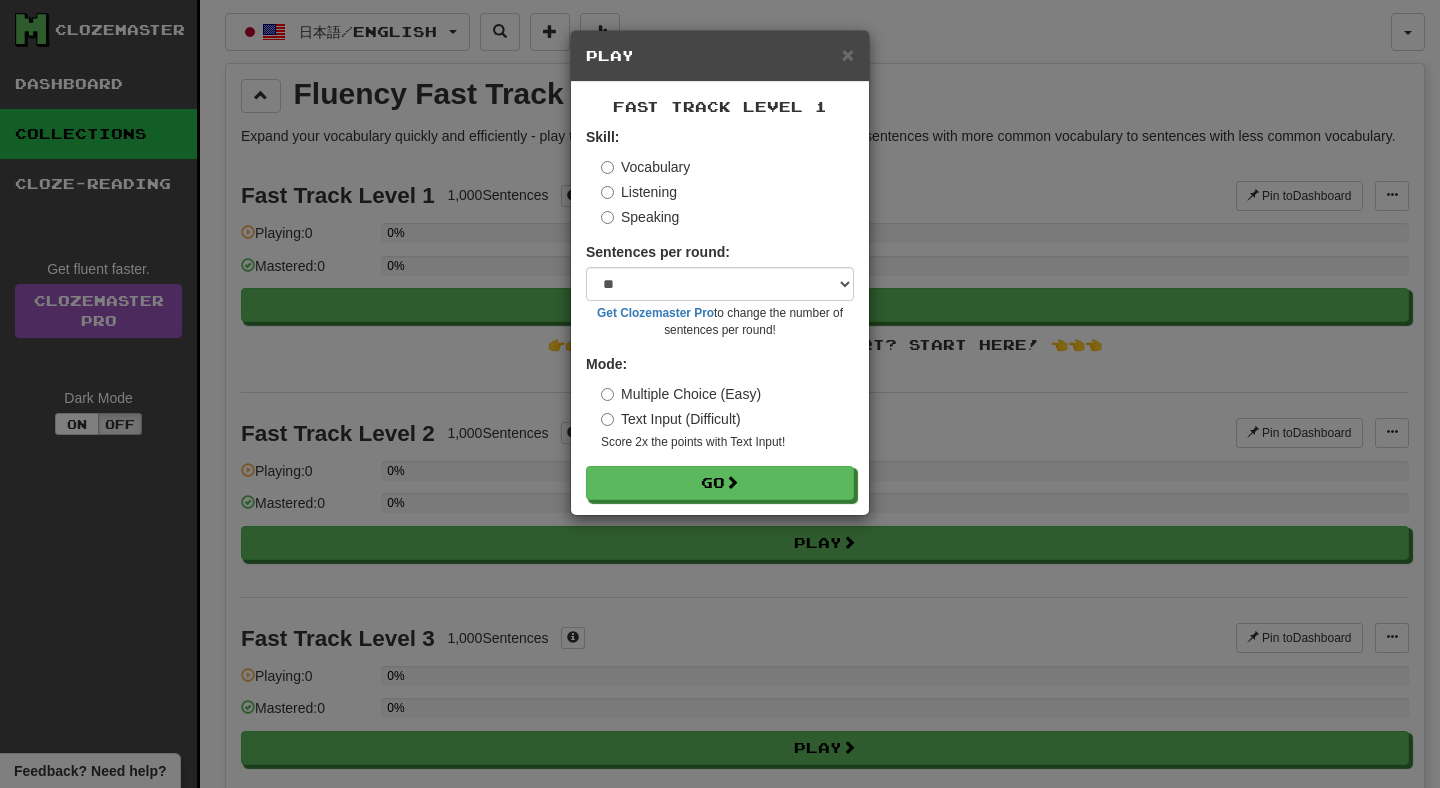 select on "**" 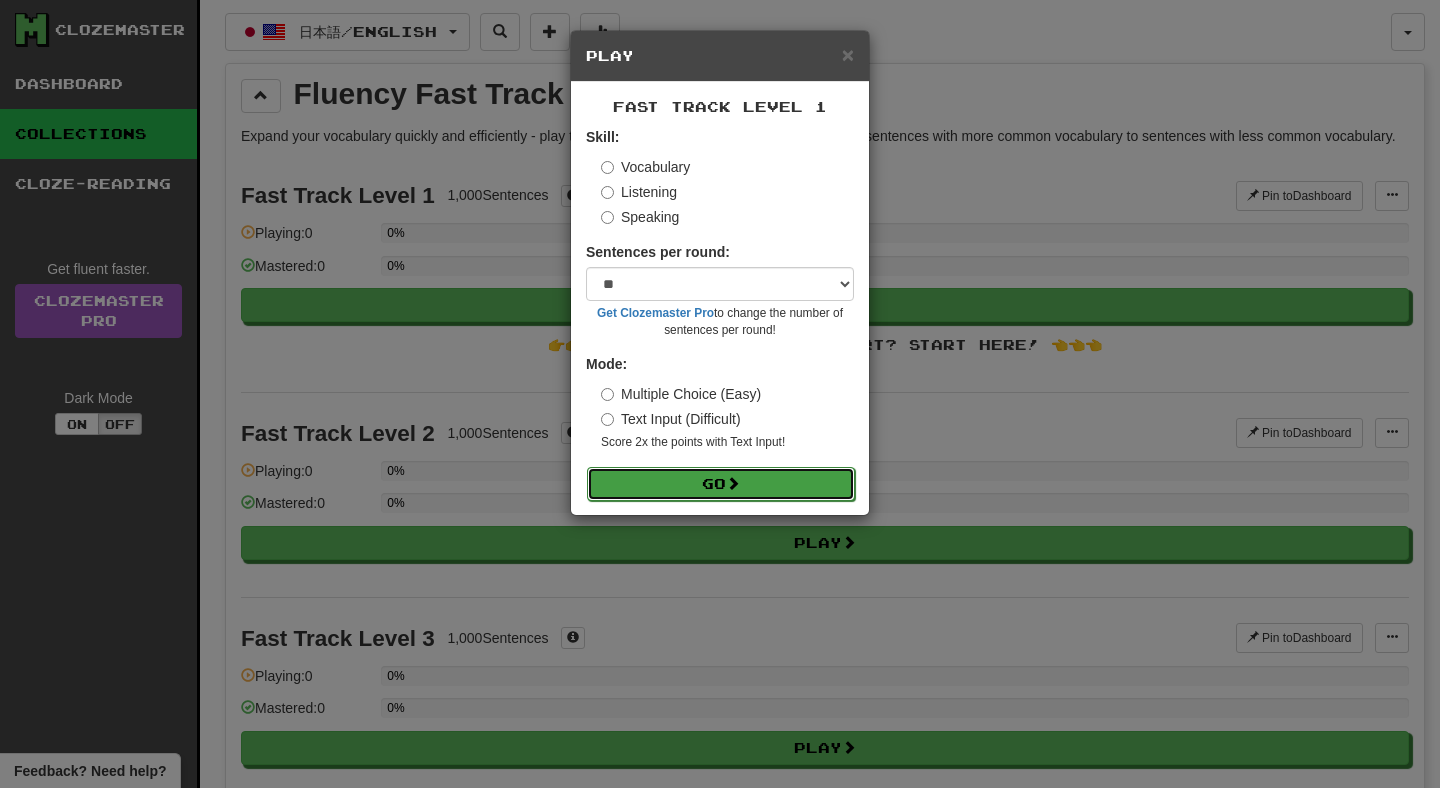 click on "Go" at bounding box center (721, 484) 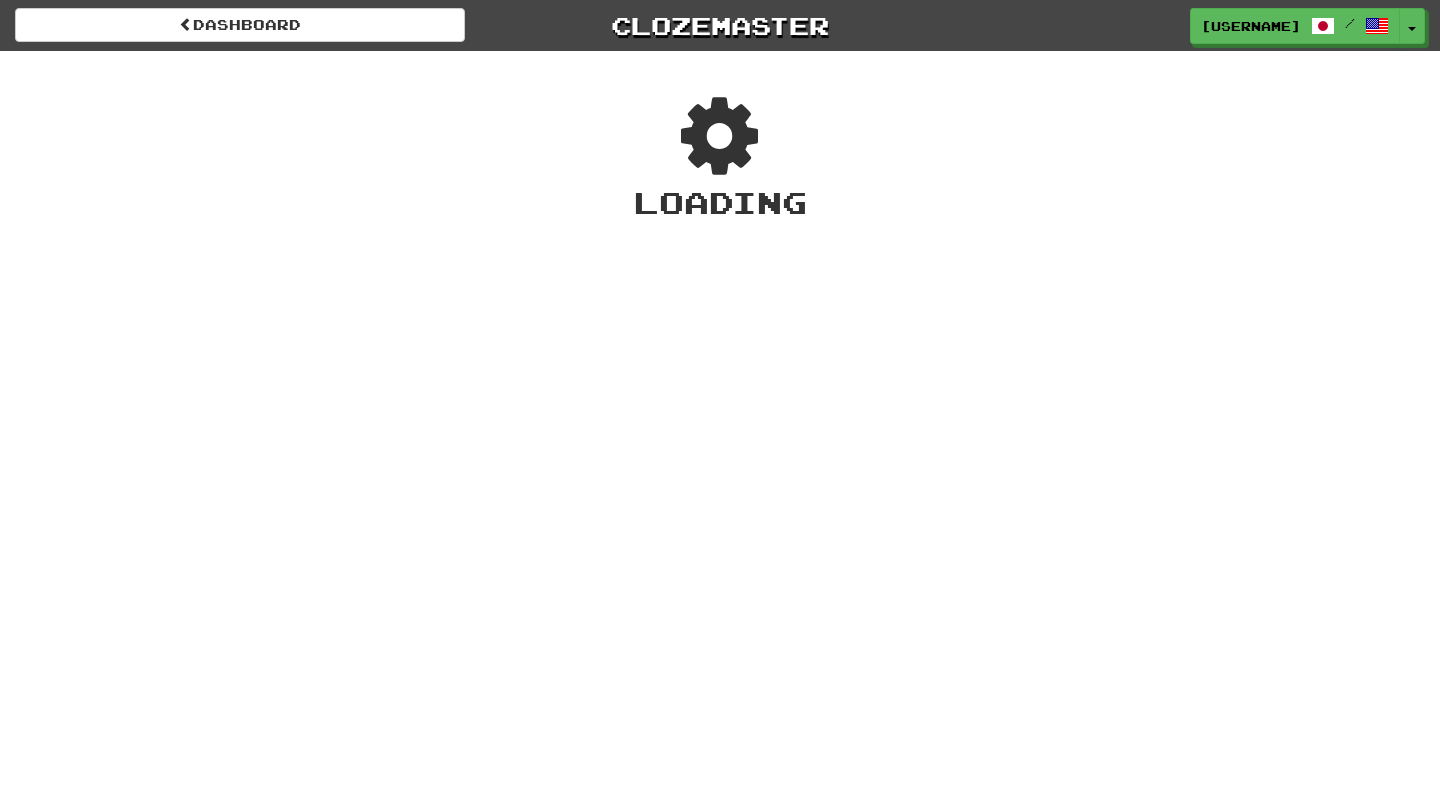 scroll, scrollTop: 0, scrollLeft: 0, axis: both 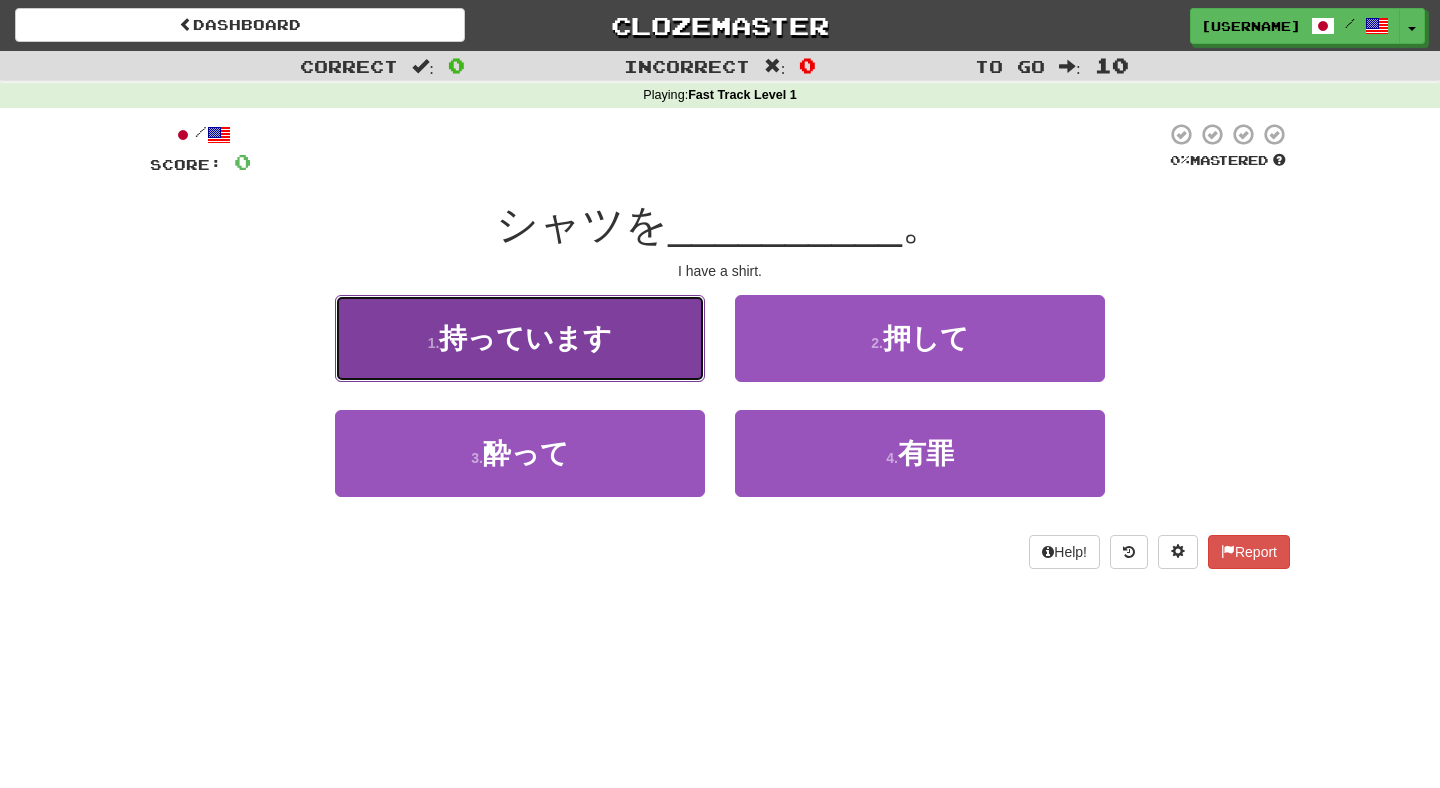 click on "1 .  持っています" at bounding box center [520, 338] 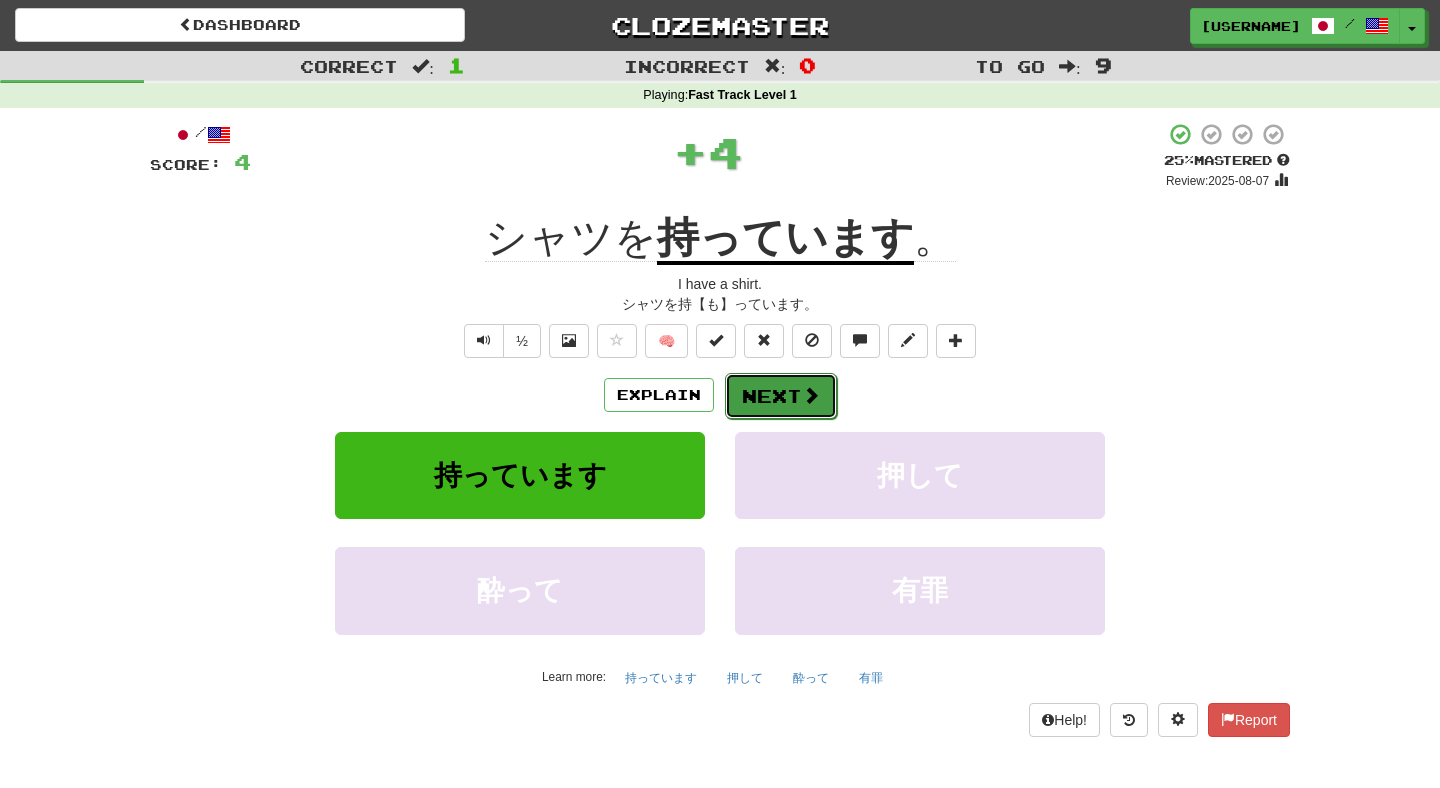 click on "Next" at bounding box center [781, 396] 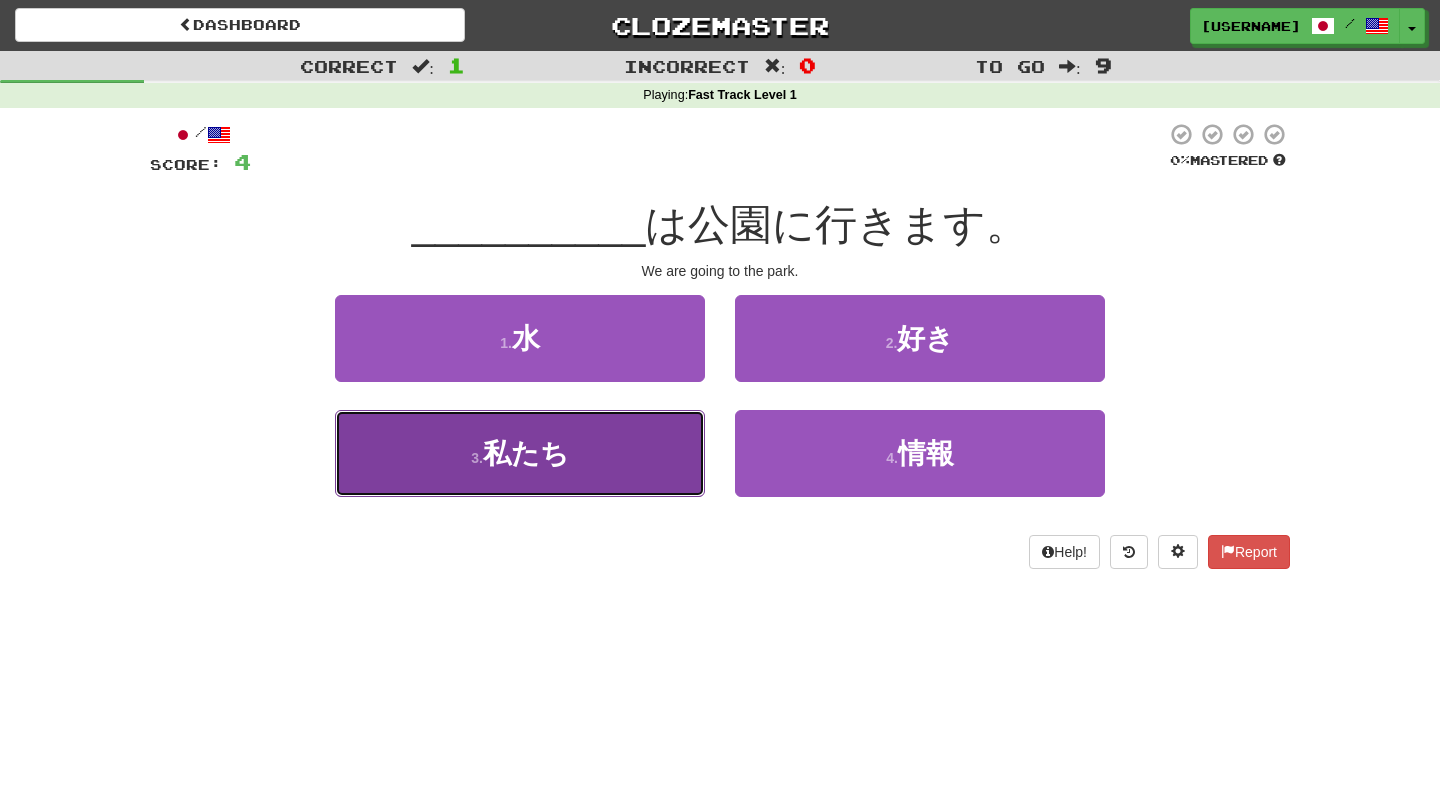 click on "3 .  私たち" at bounding box center [520, 453] 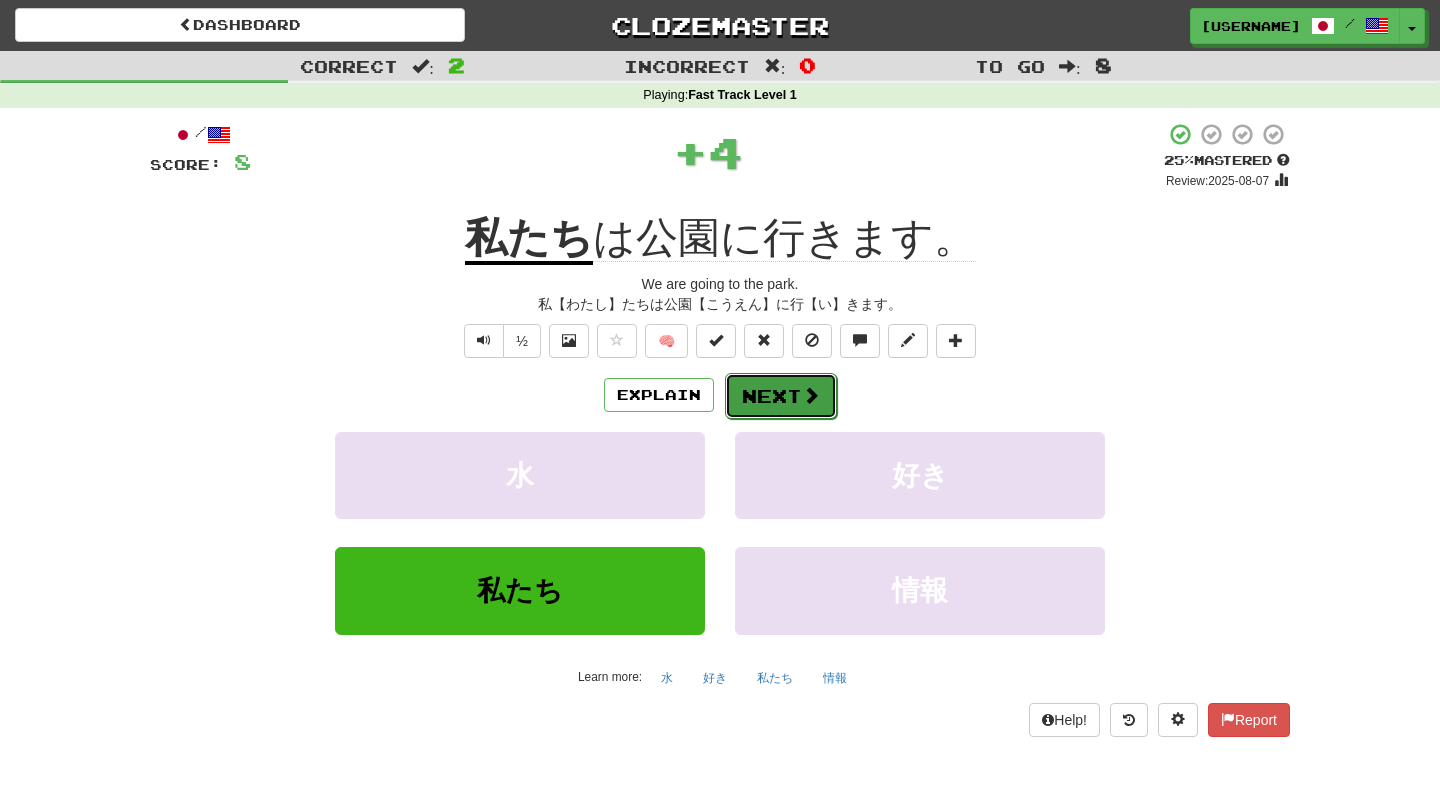 click on "Next" at bounding box center [781, 396] 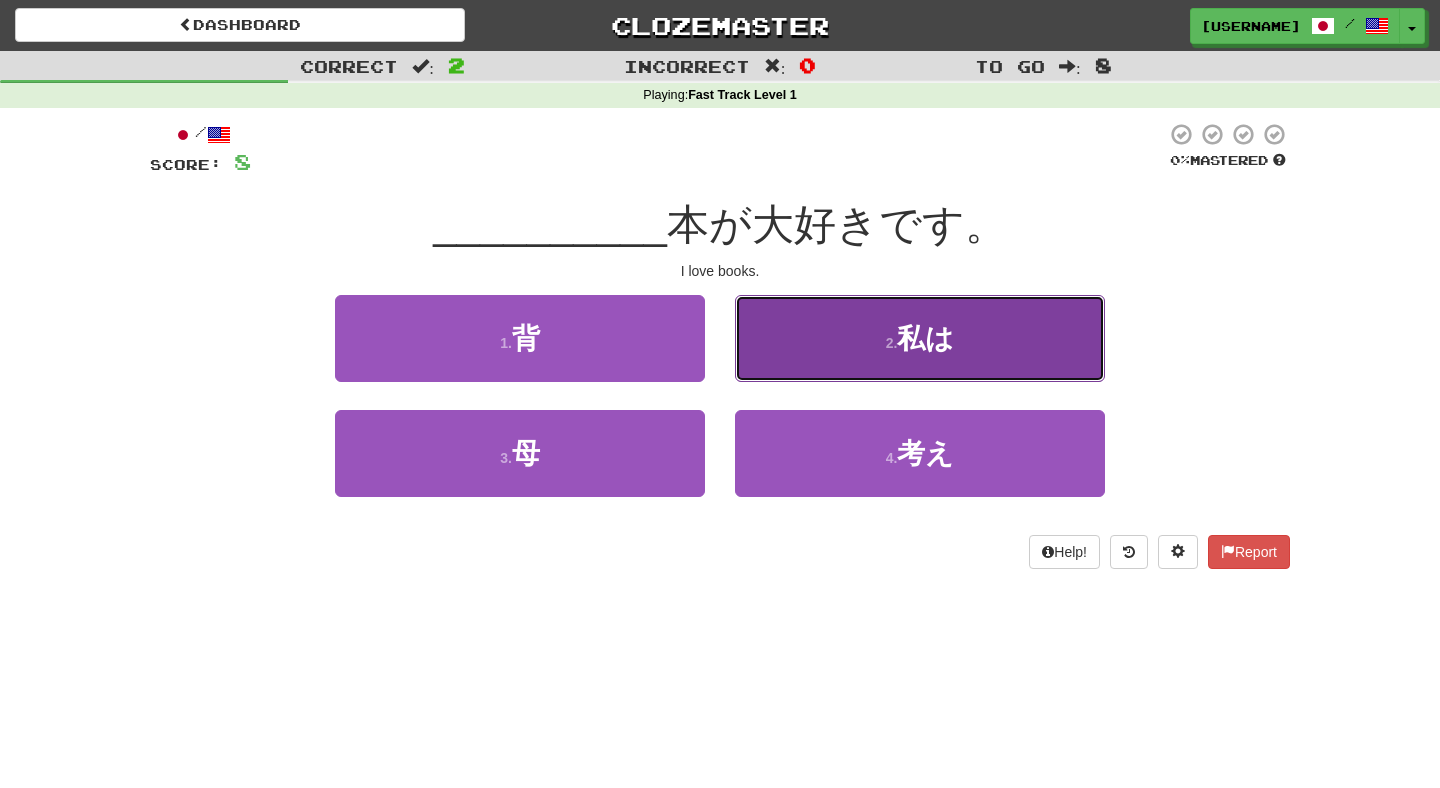 click on "2 .  私は" at bounding box center [920, 338] 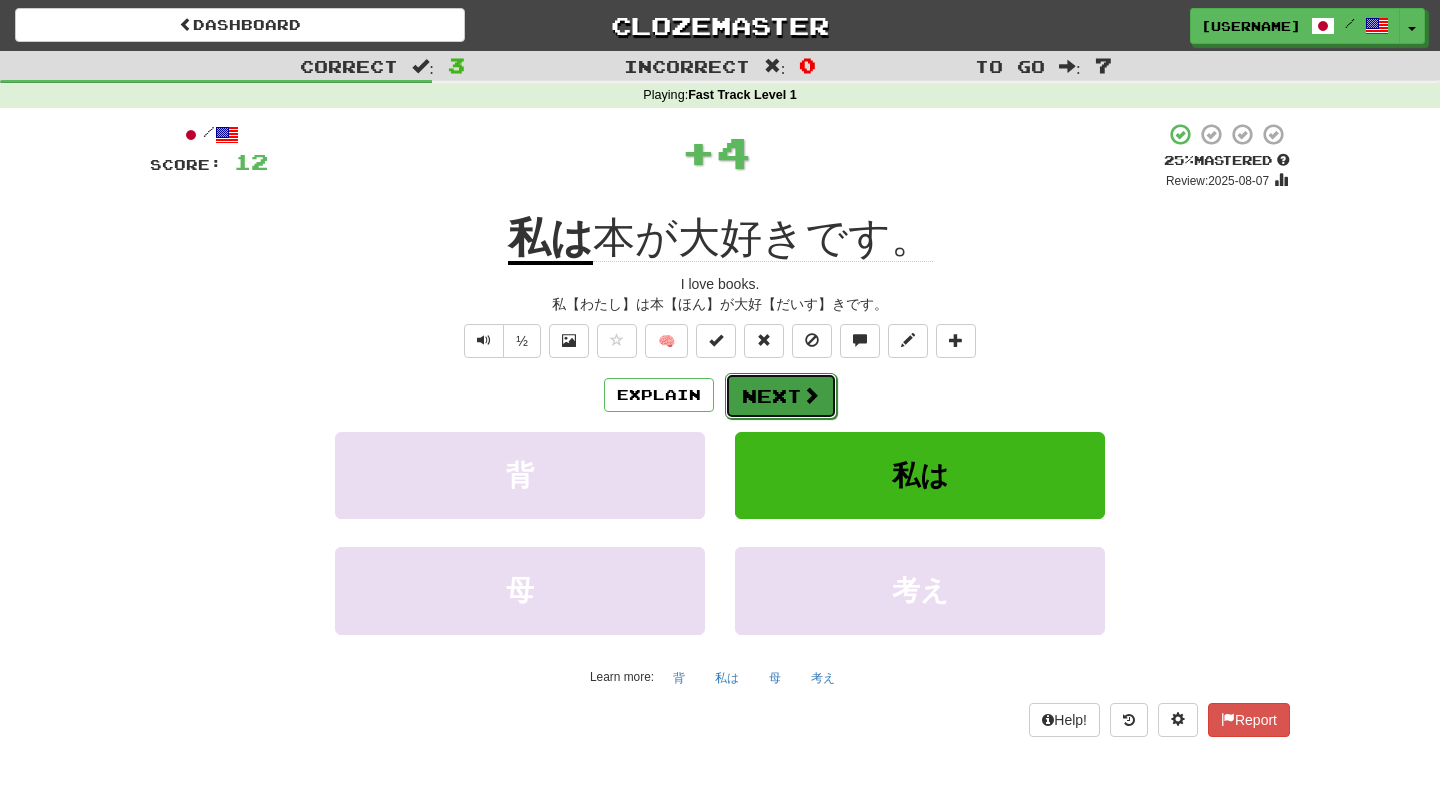 click on "Next" at bounding box center [781, 396] 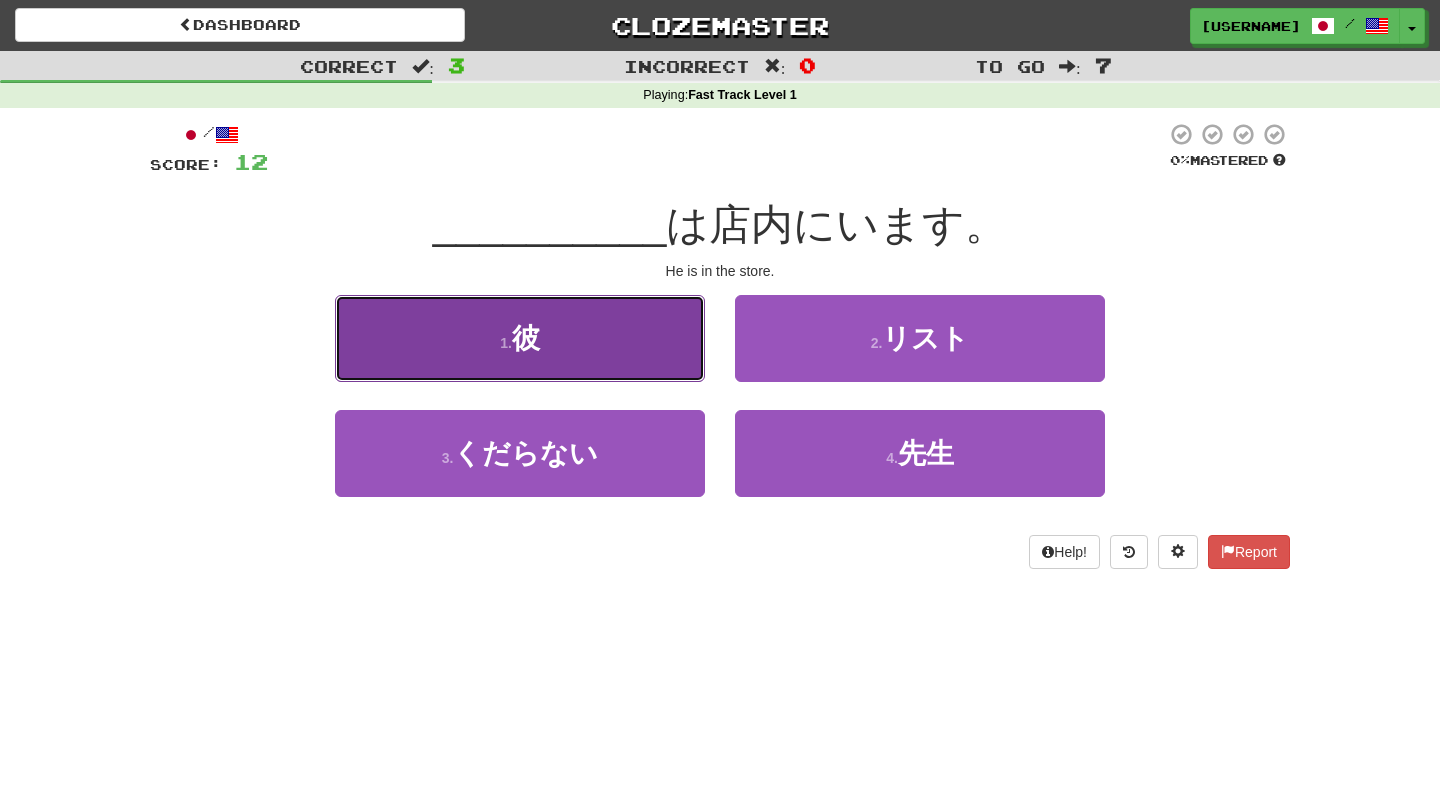 click on "1 .  彼" at bounding box center [520, 338] 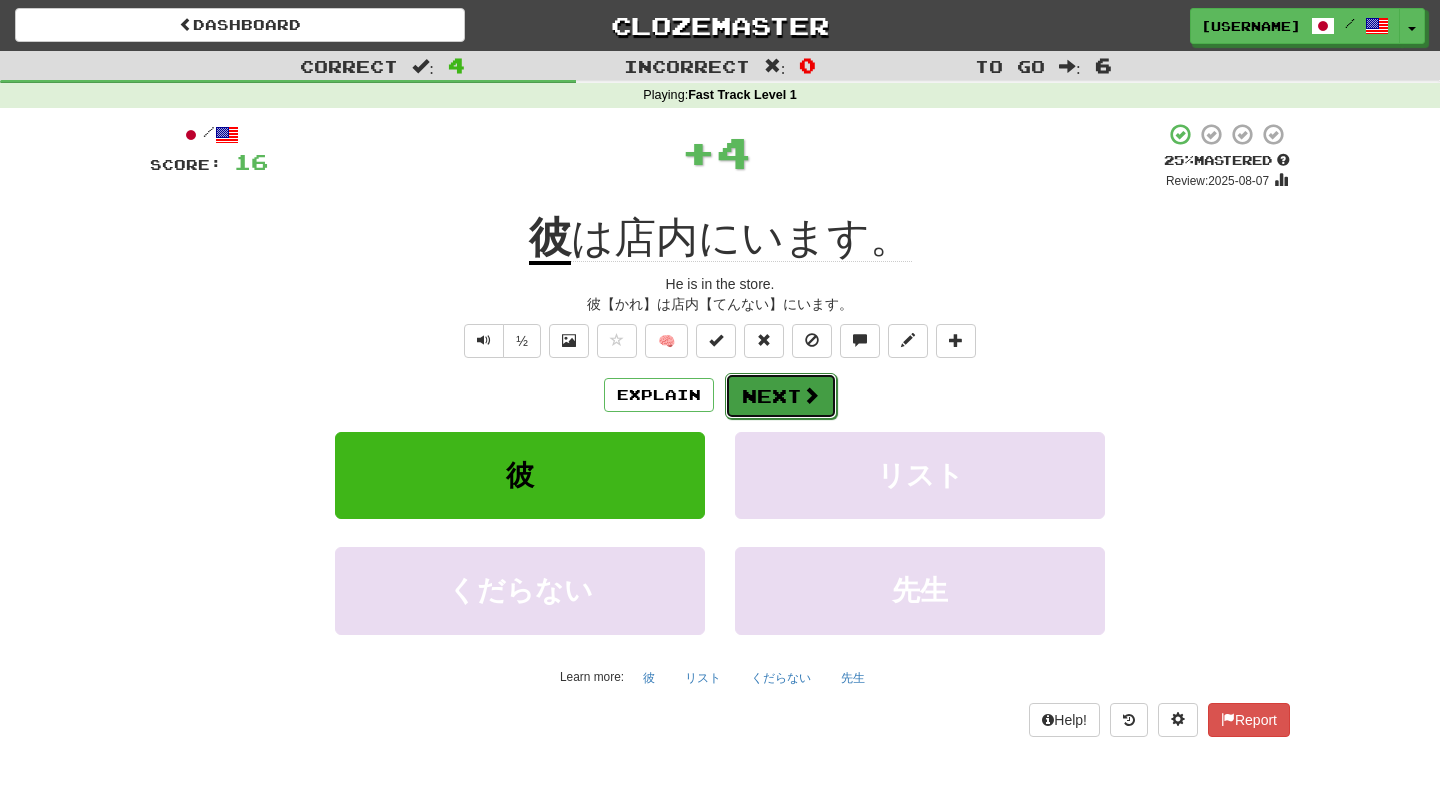 click on "Next" at bounding box center (781, 396) 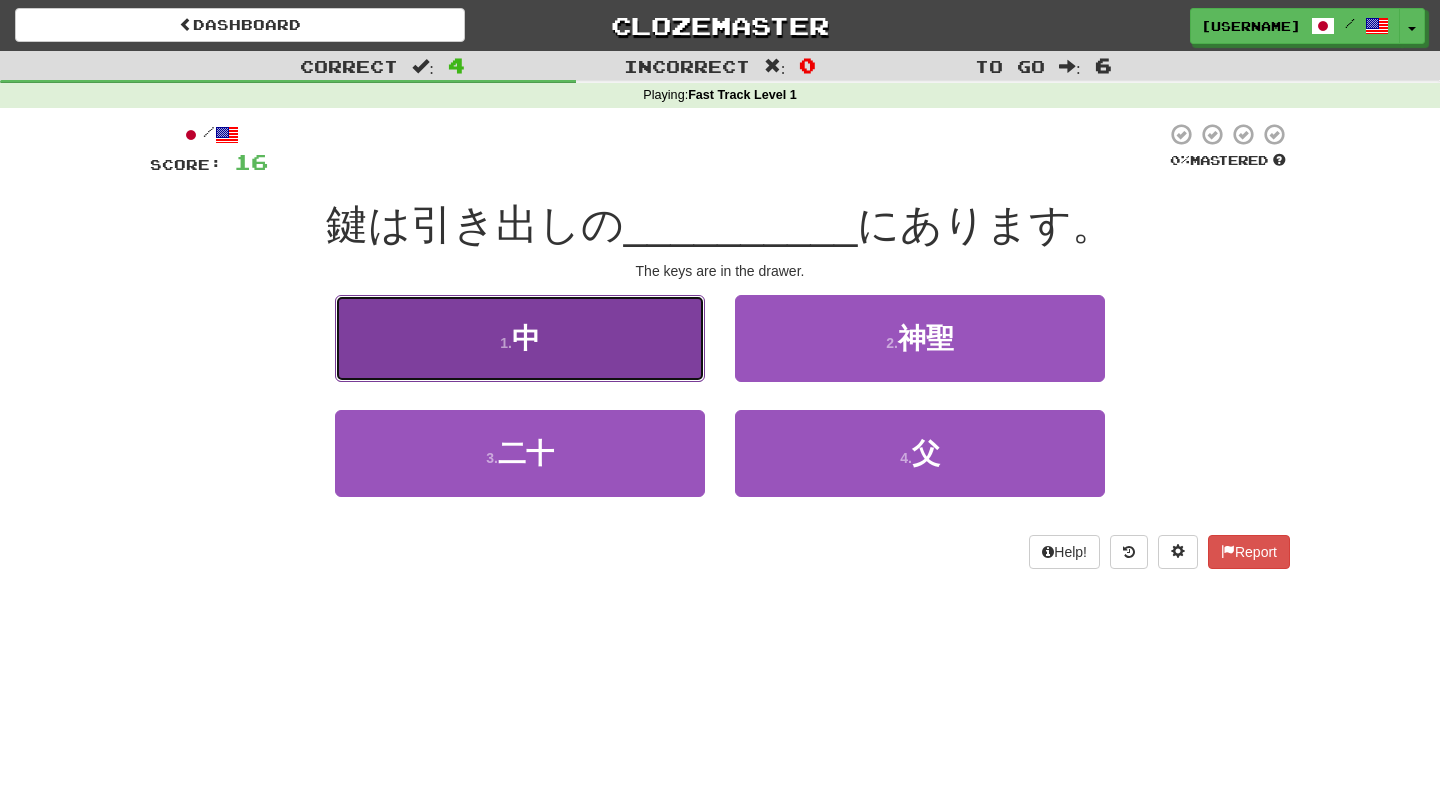 click on "1 .  中" at bounding box center [520, 338] 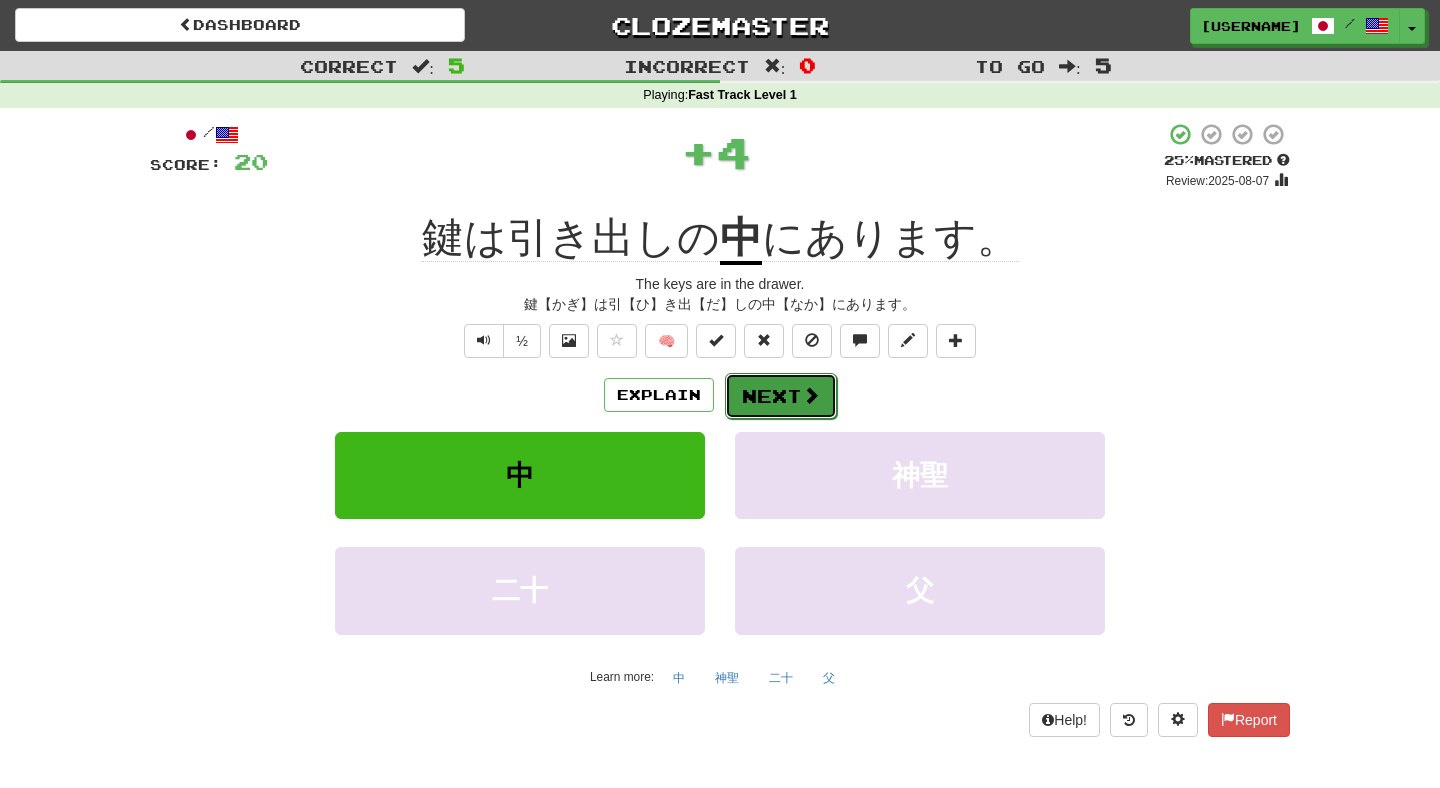 click on "Next" at bounding box center (781, 396) 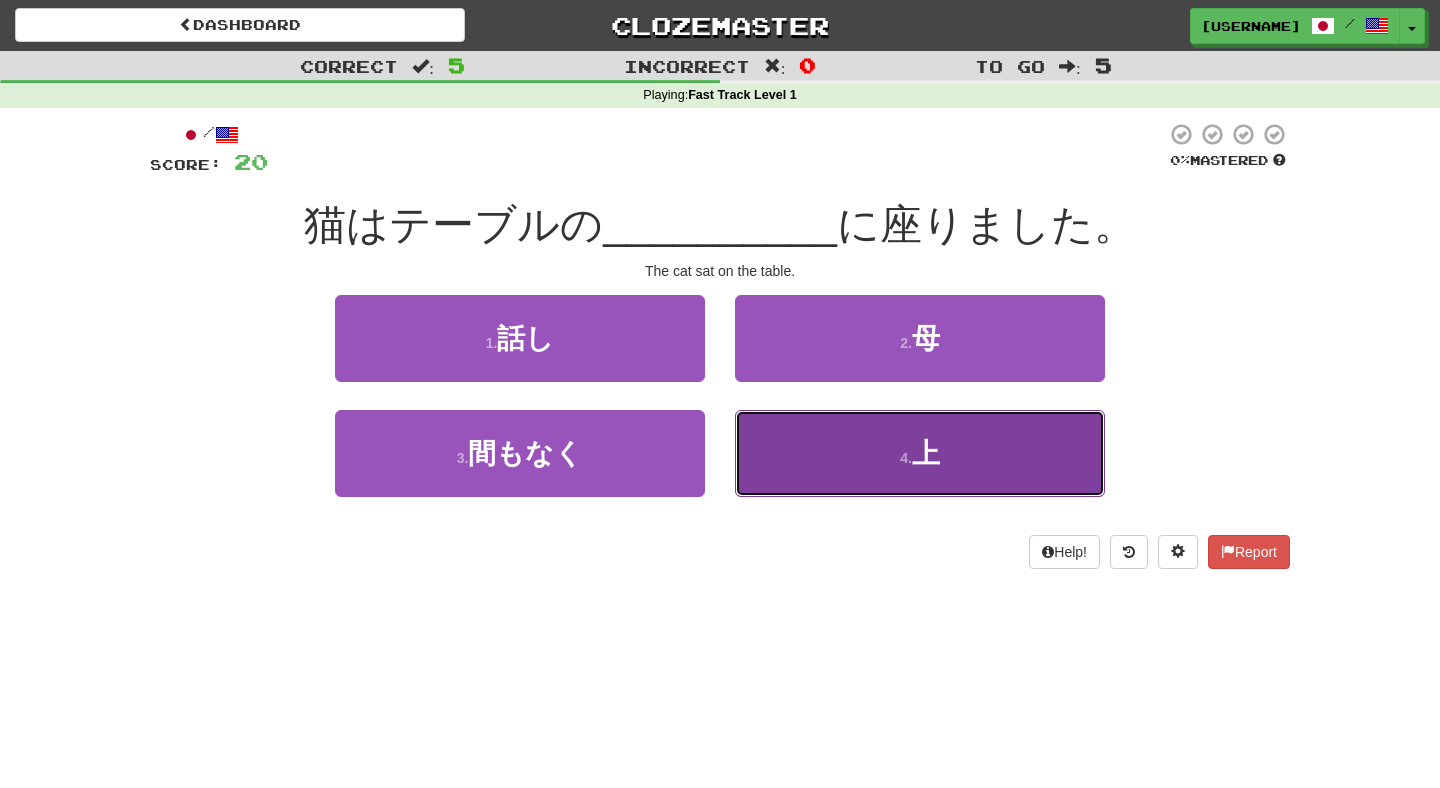 click on "4 .  上" at bounding box center (920, 453) 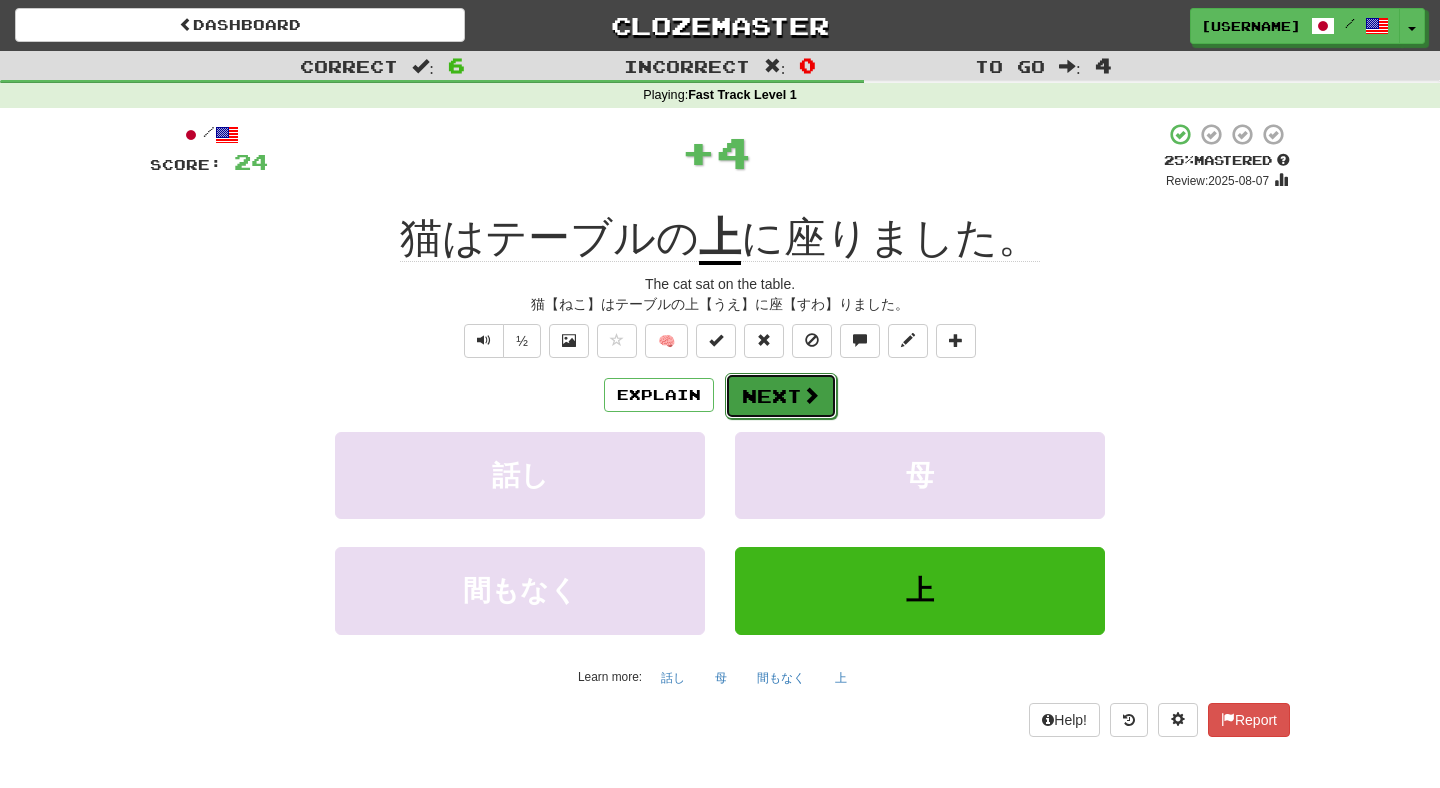 click on "Next" at bounding box center (781, 396) 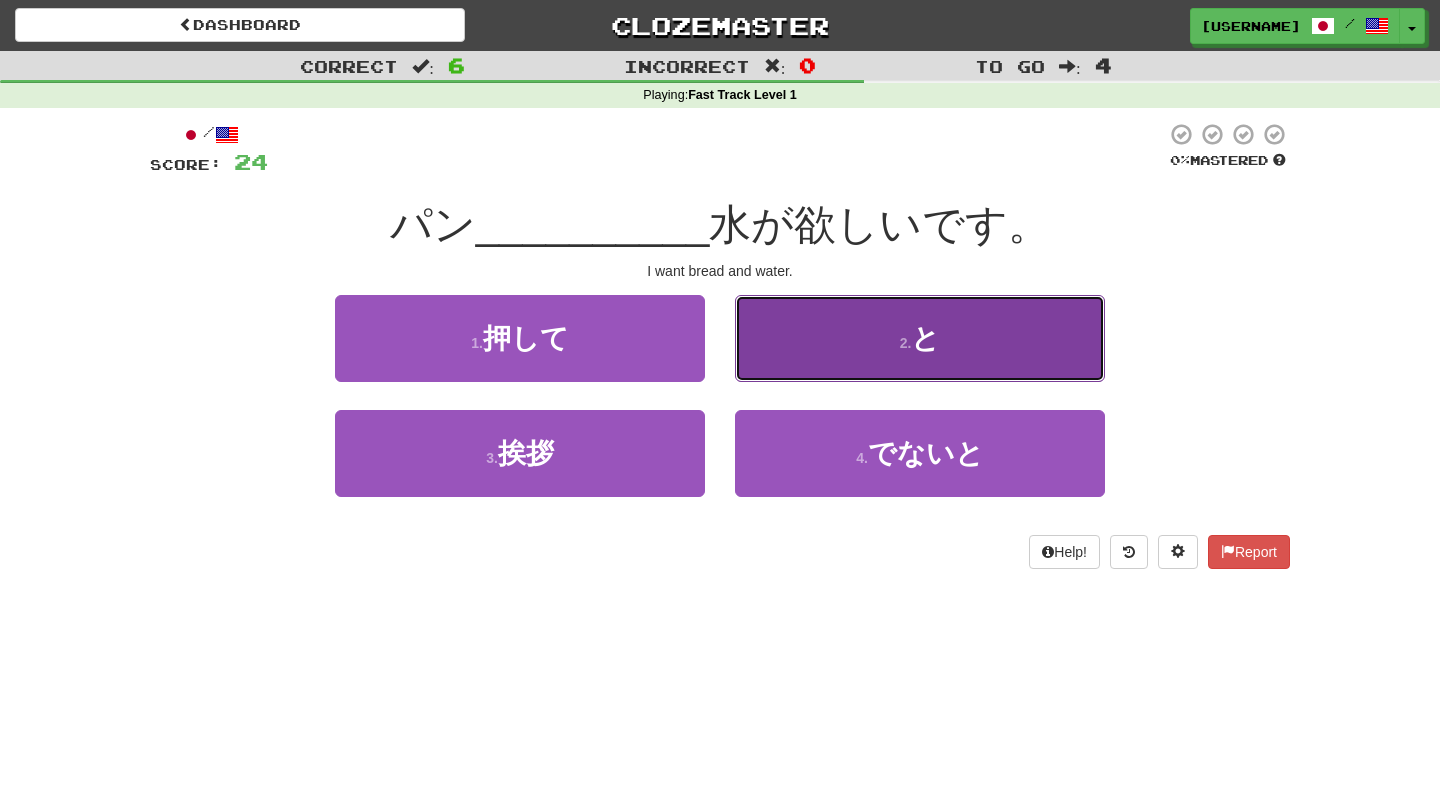 click on "2 .  と" at bounding box center (920, 338) 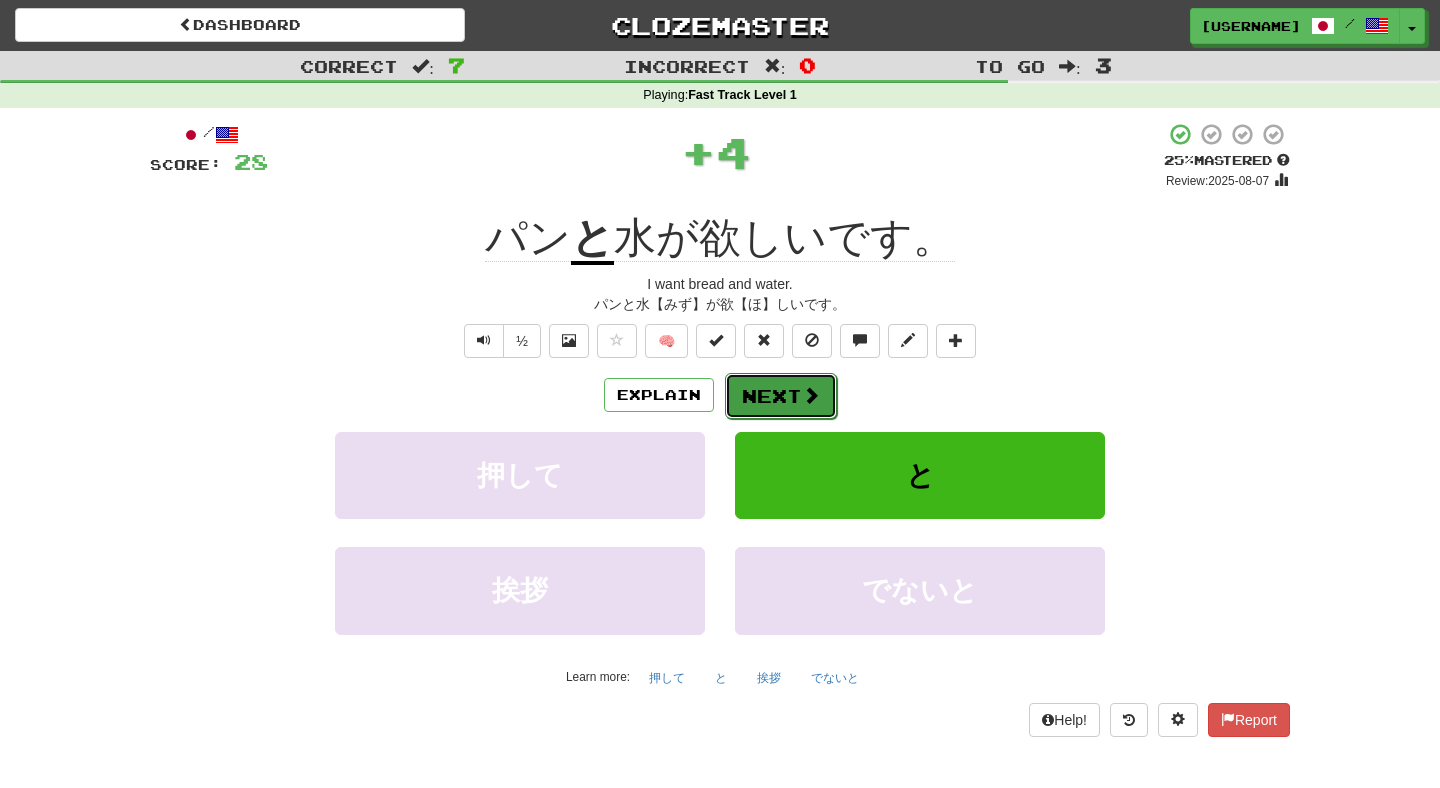 click on "Next" at bounding box center [781, 396] 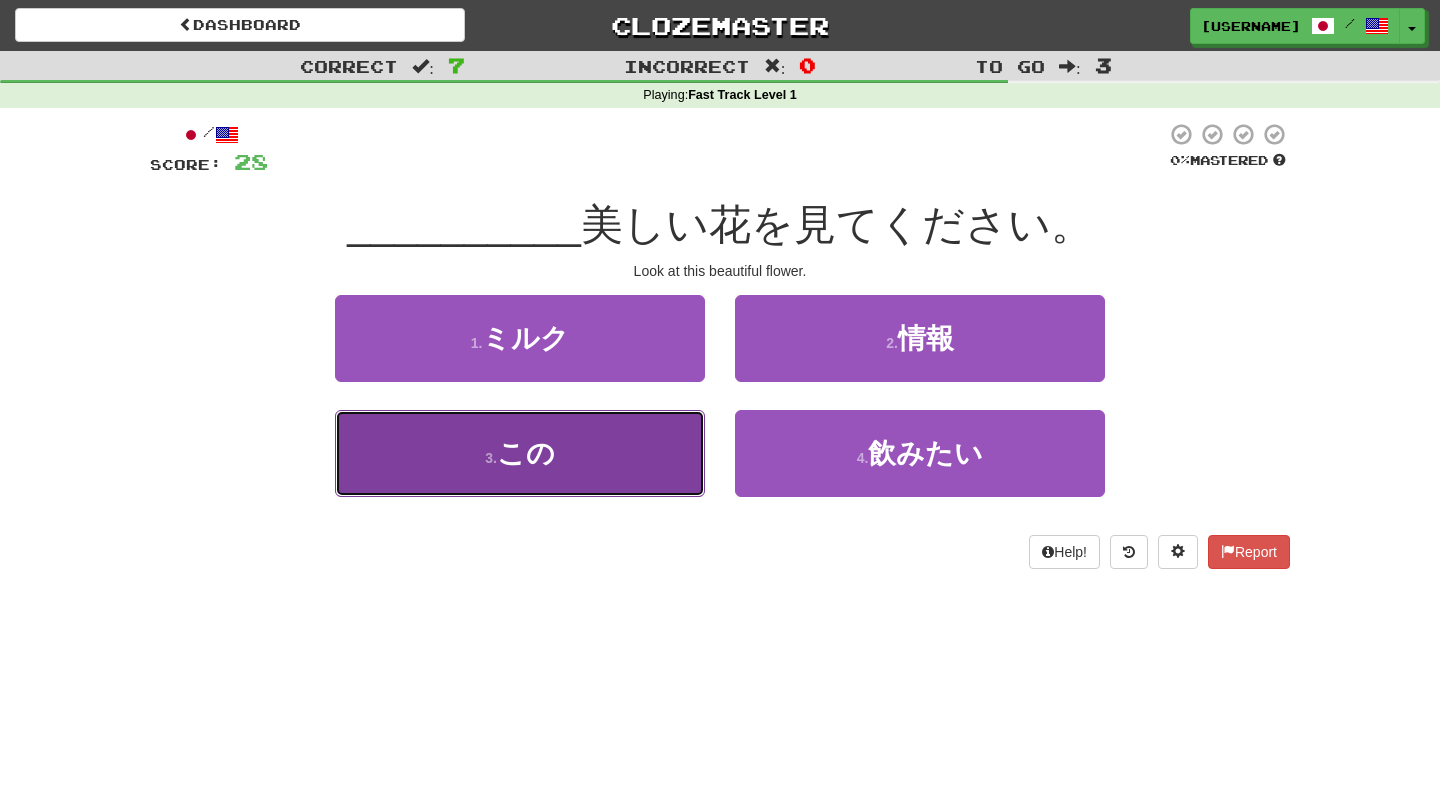 click on "3 .  この" at bounding box center (520, 453) 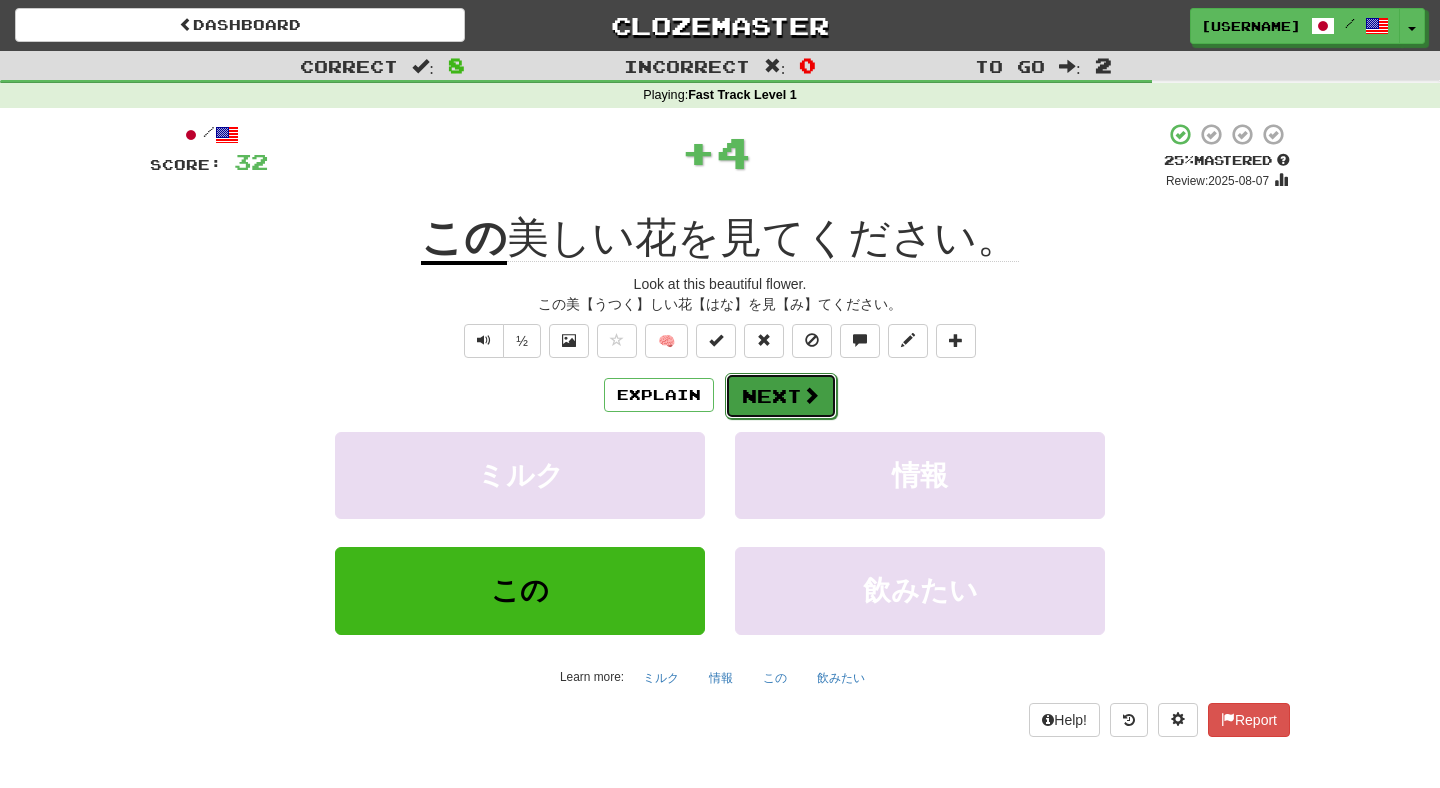 click on "Next" at bounding box center [781, 396] 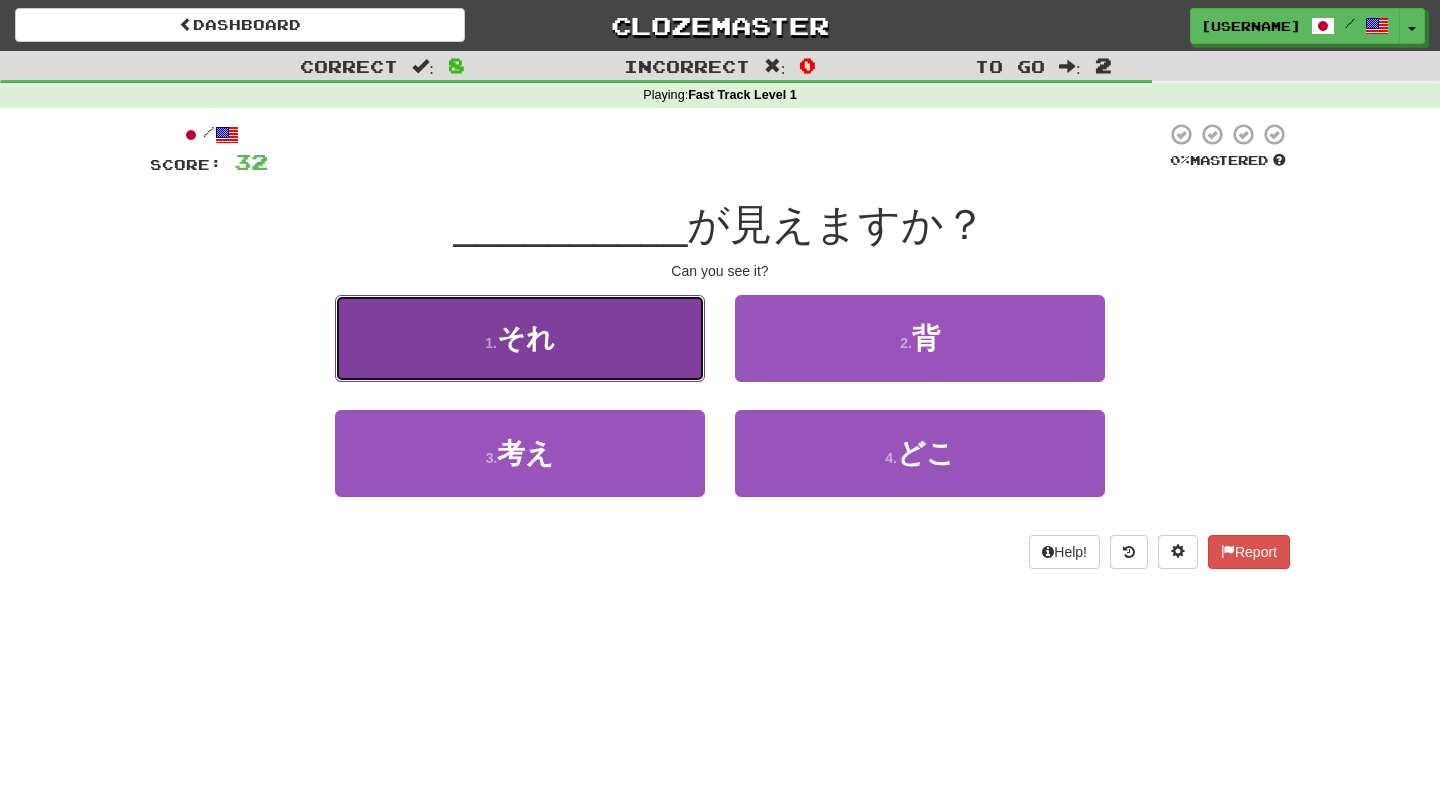 click on "1 .  それ" at bounding box center [520, 338] 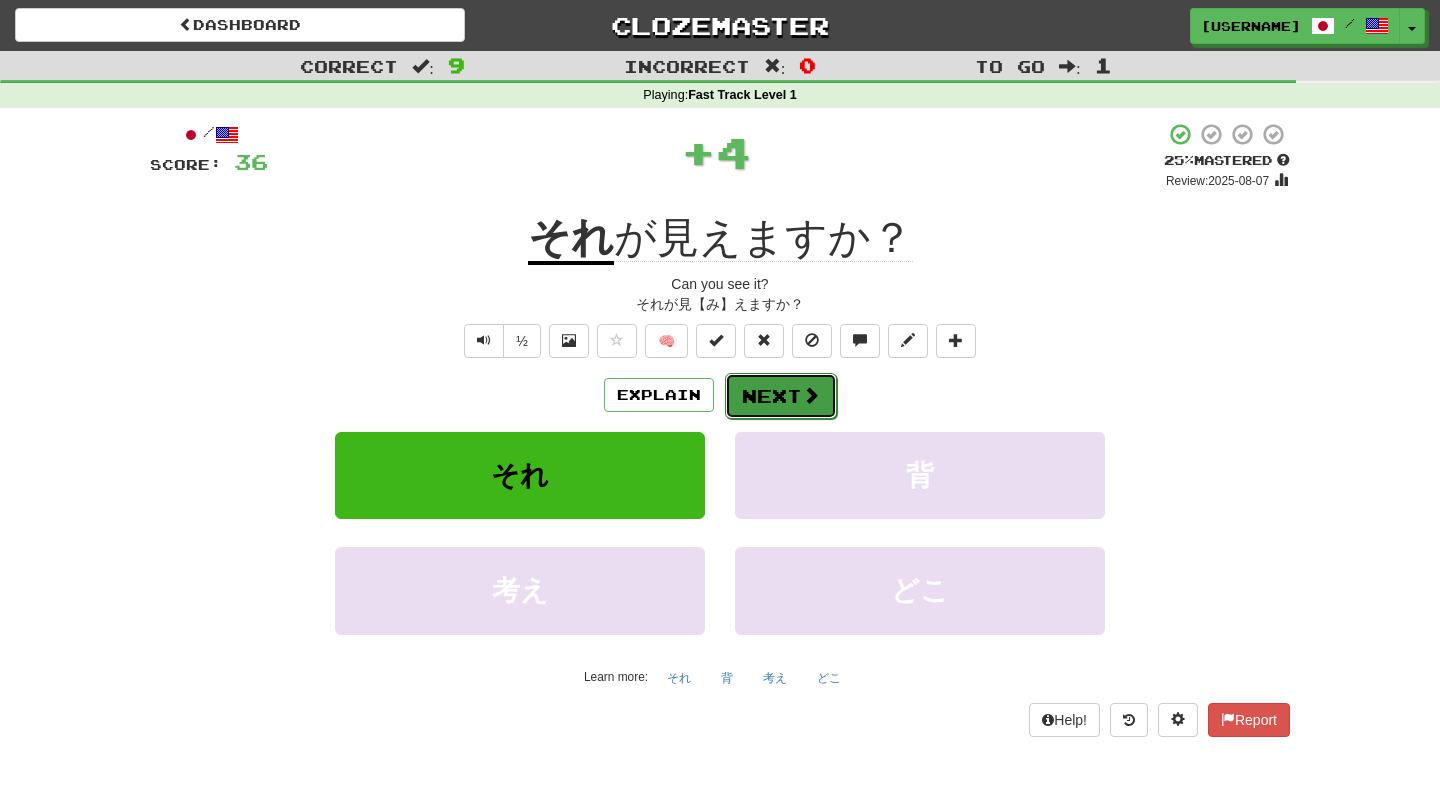 click on "Next" at bounding box center (781, 396) 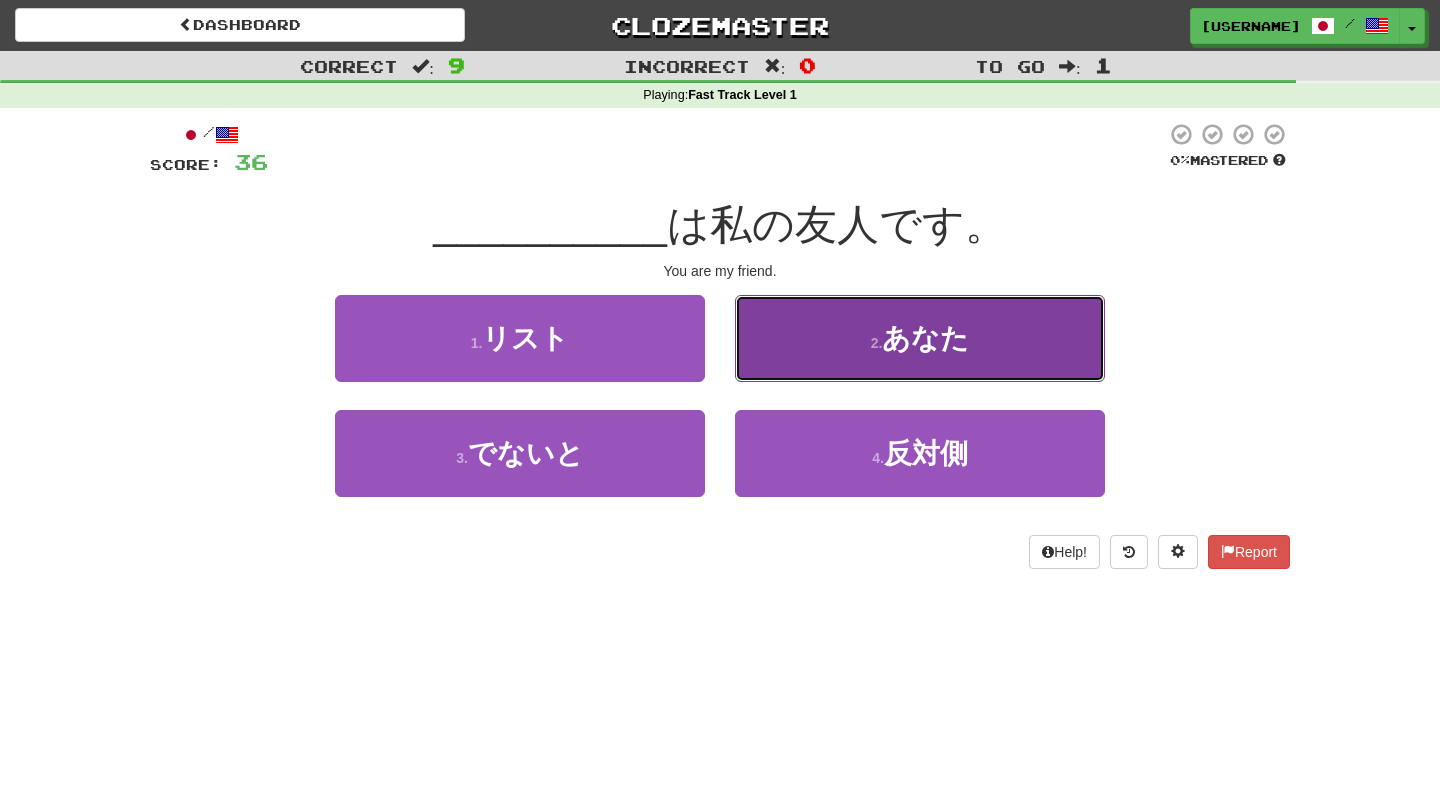 click on "2 .  あなた" at bounding box center [920, 338] 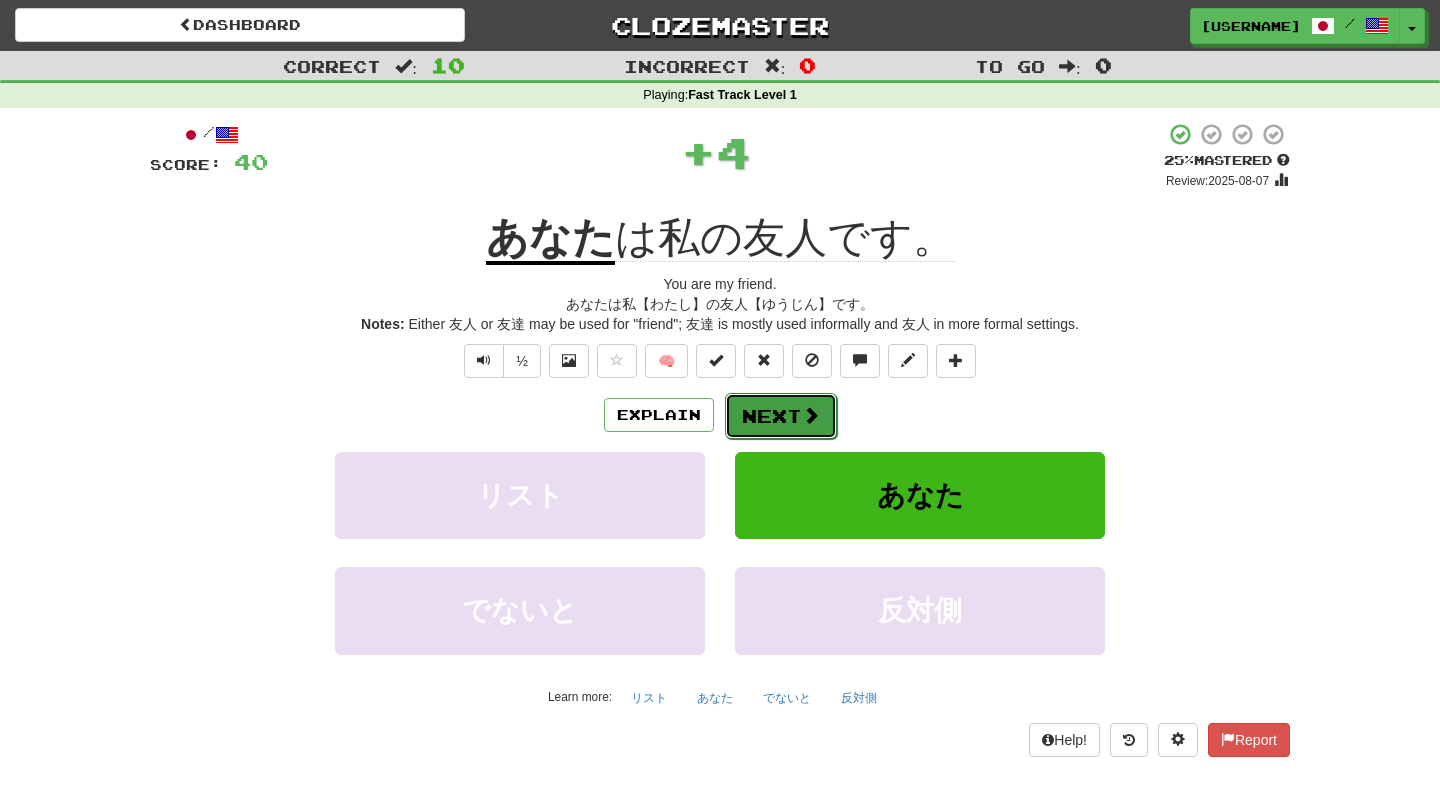 click on "Explain Next" at bounding box center (720, 415) 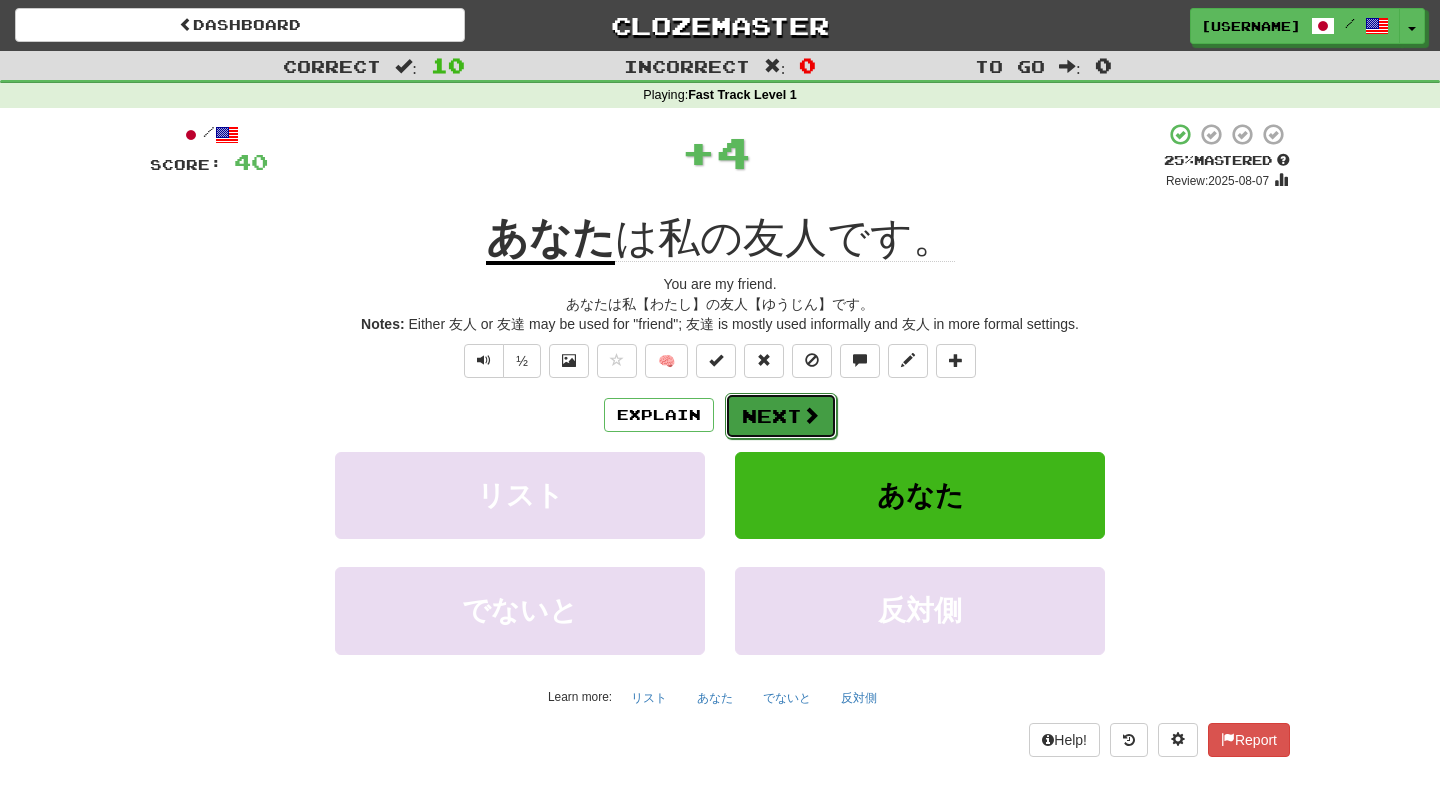 click on "Next" at bounding box center (781, 416) 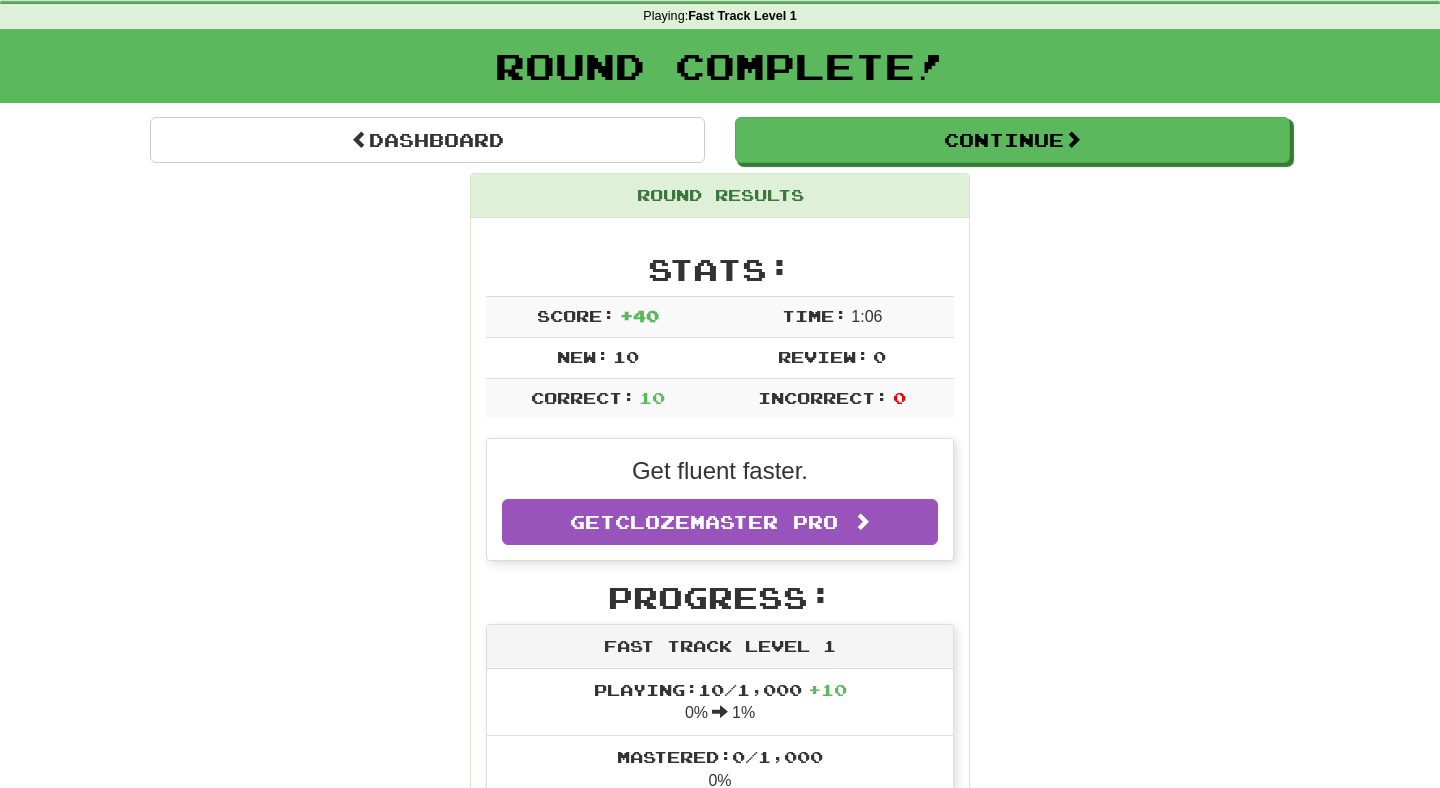 scroll, scrollTop: 85, scrollLeft: 0, axis: vertical 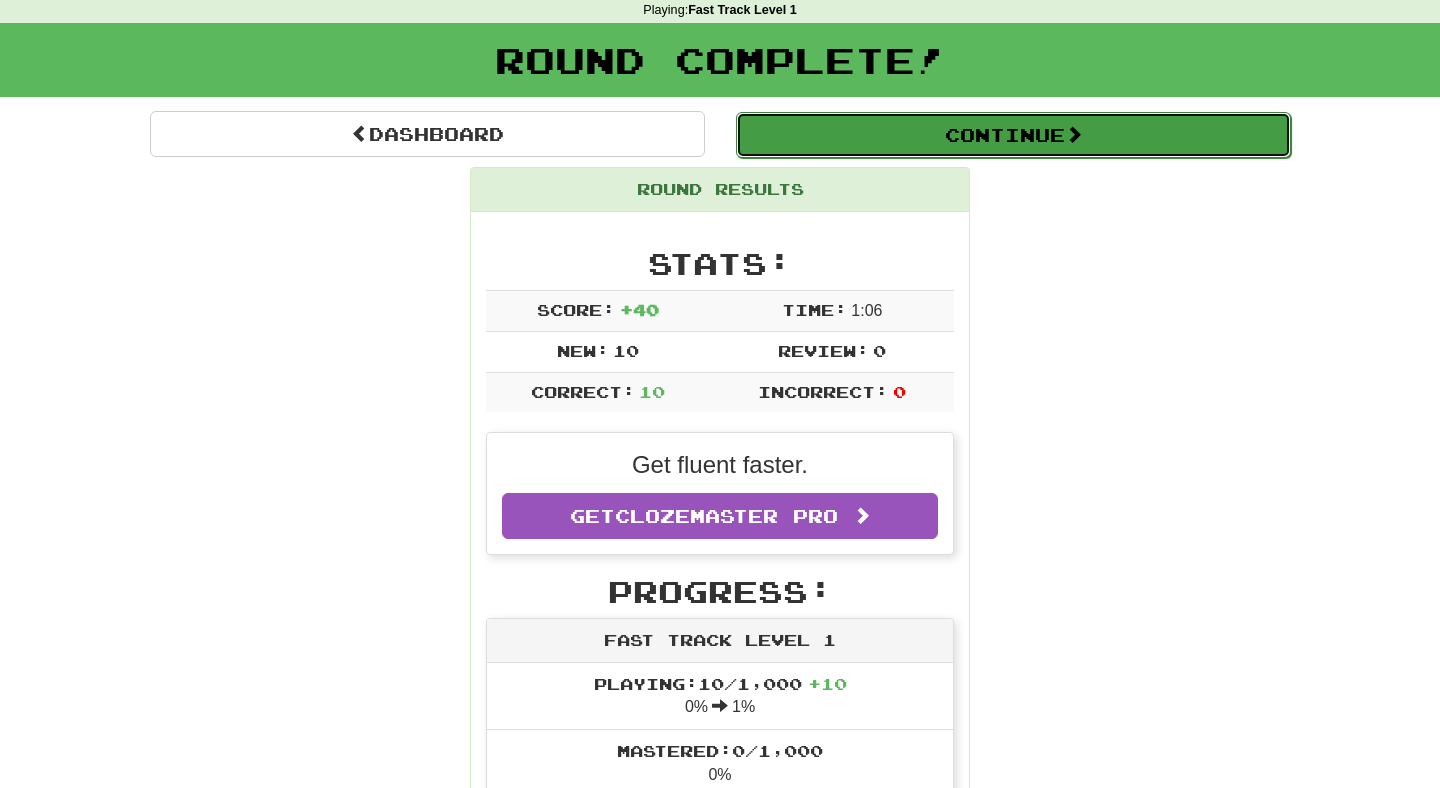 click on "Continue" at bounding box center [1013, 135] 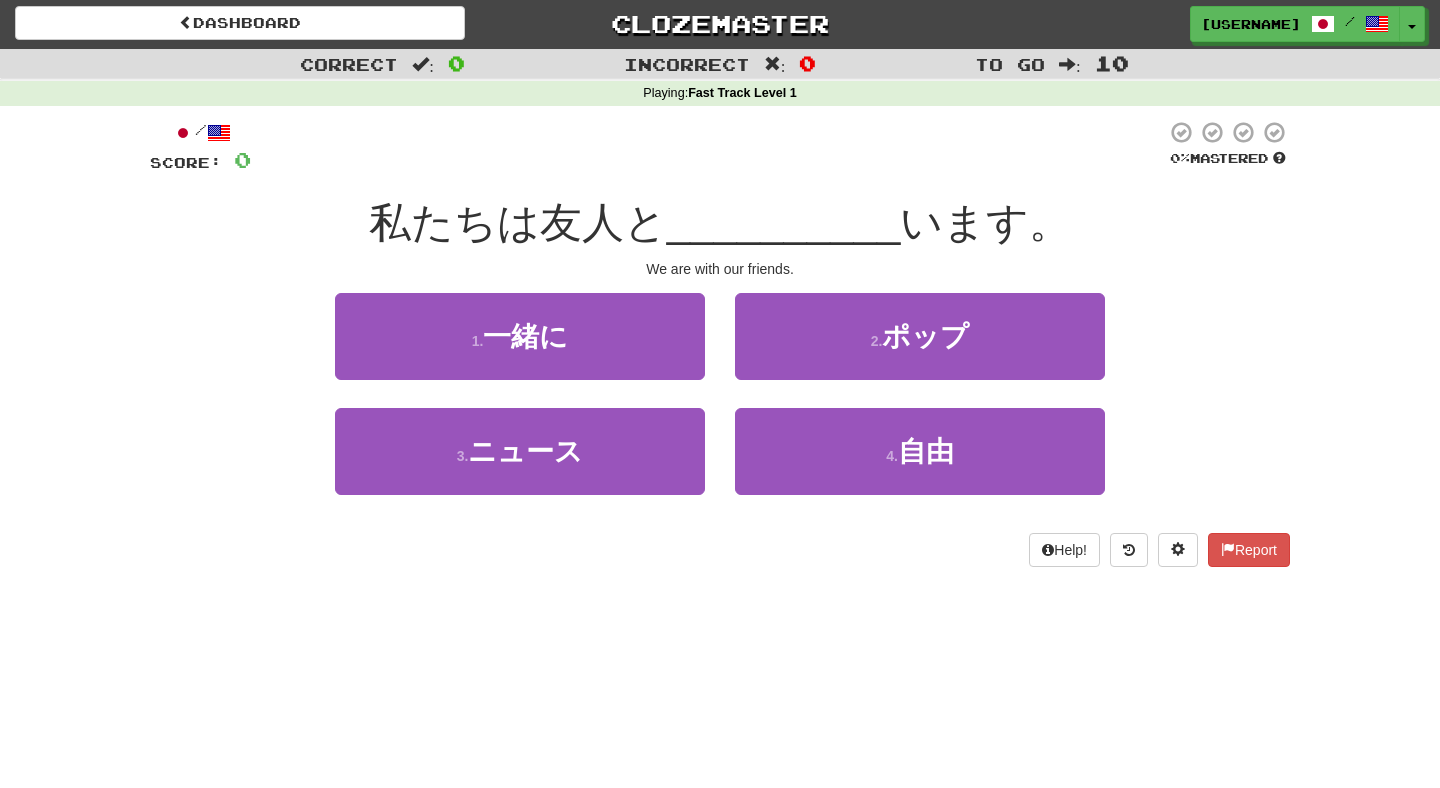 scroll, scrollTop: 0, scrollLeft: 0, axis: both 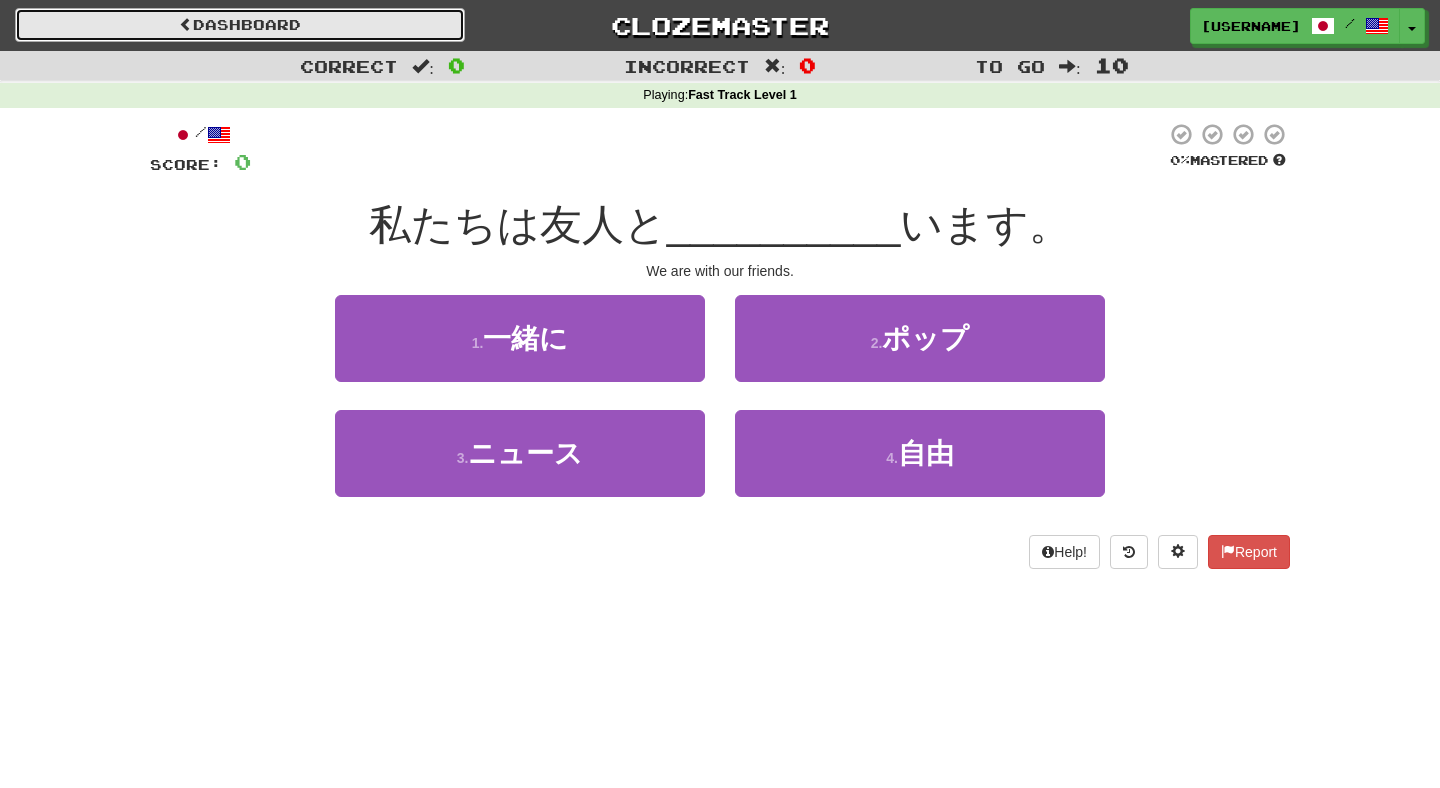 click on "Dashboard" at bounding box center [240, 25] 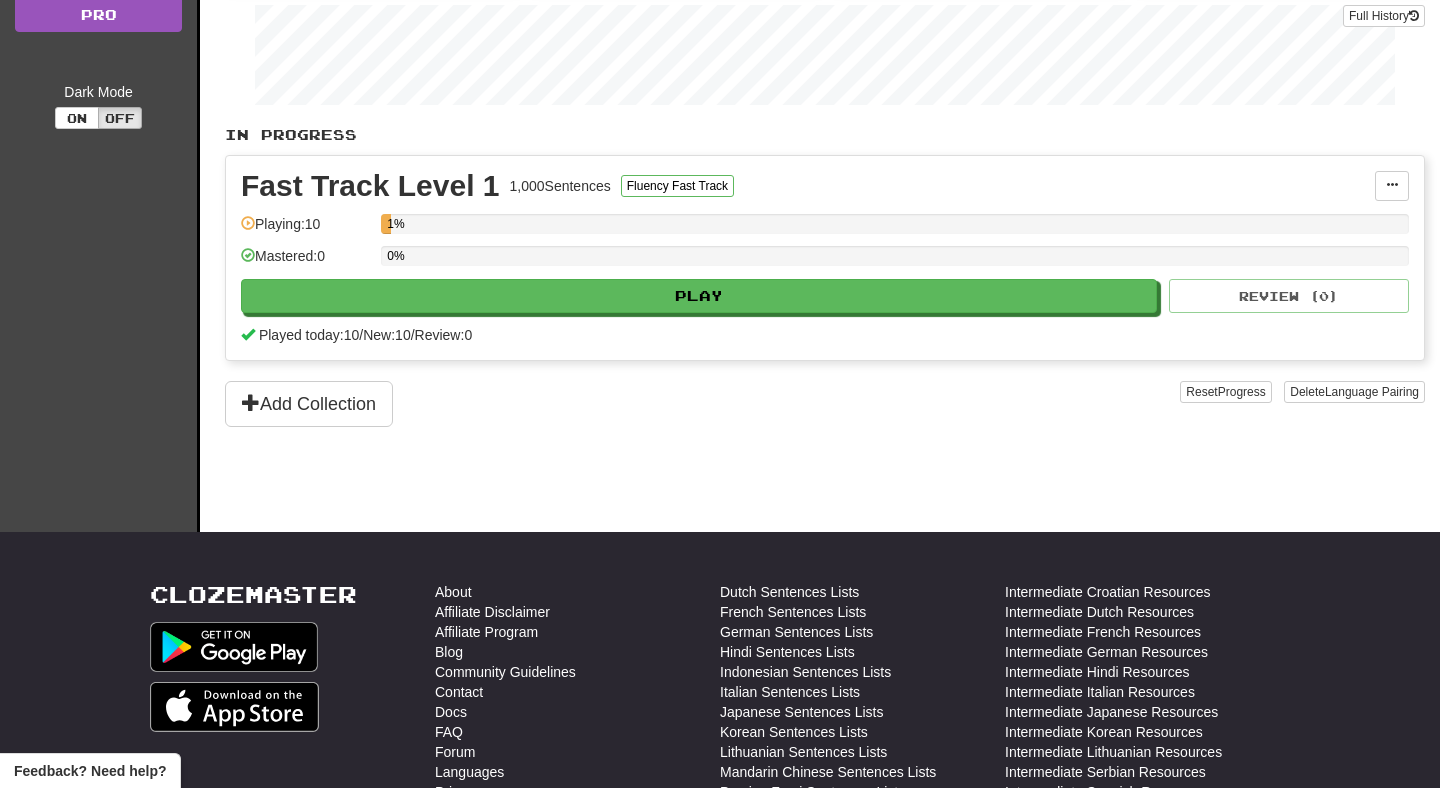scroll, scrollTop: 427, scrollLeft: 0, axis: vertical 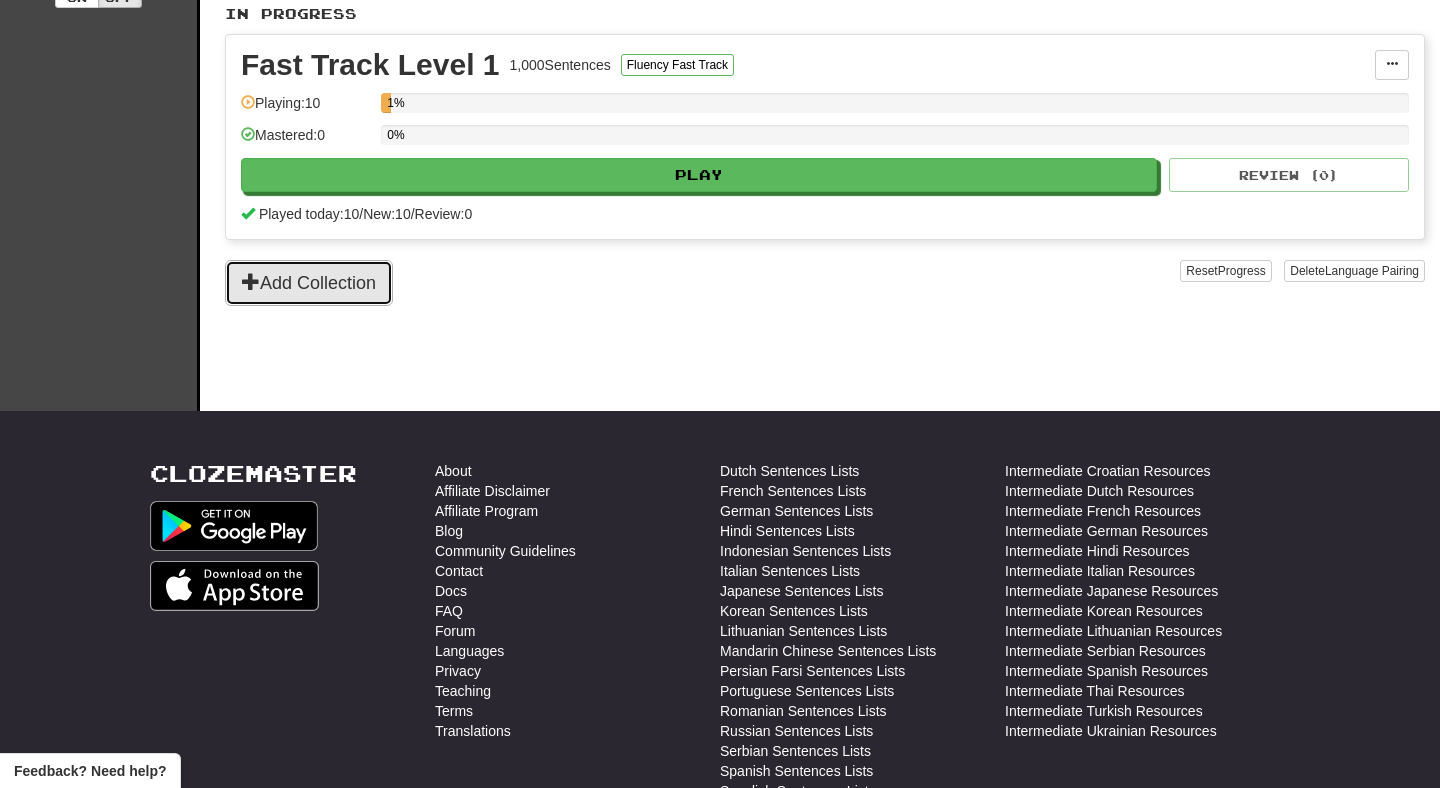 click on "Add Collection" at bounding box center [309, 283] 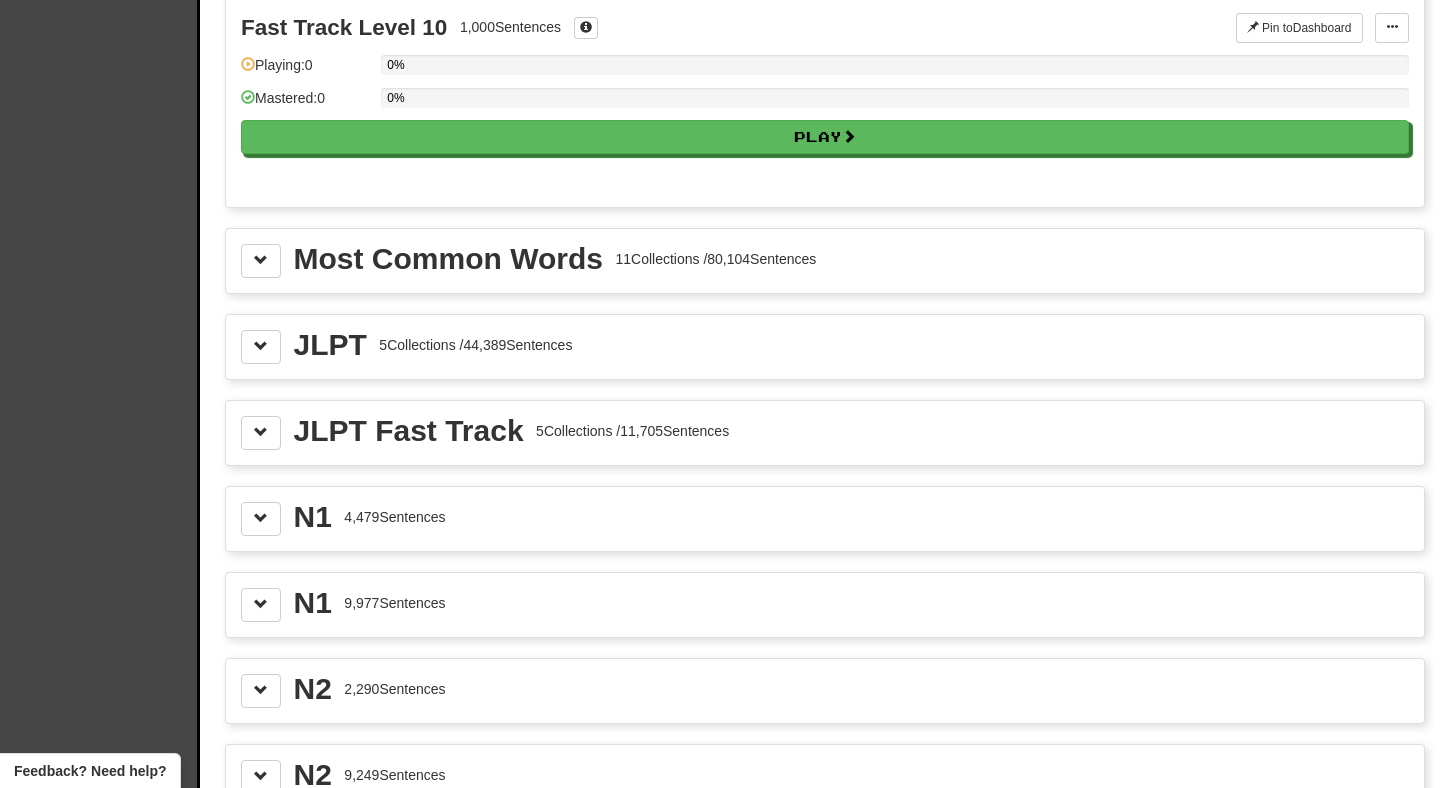scroll, scrollTop: 2037, scrollLeft: 0, axis: vertical 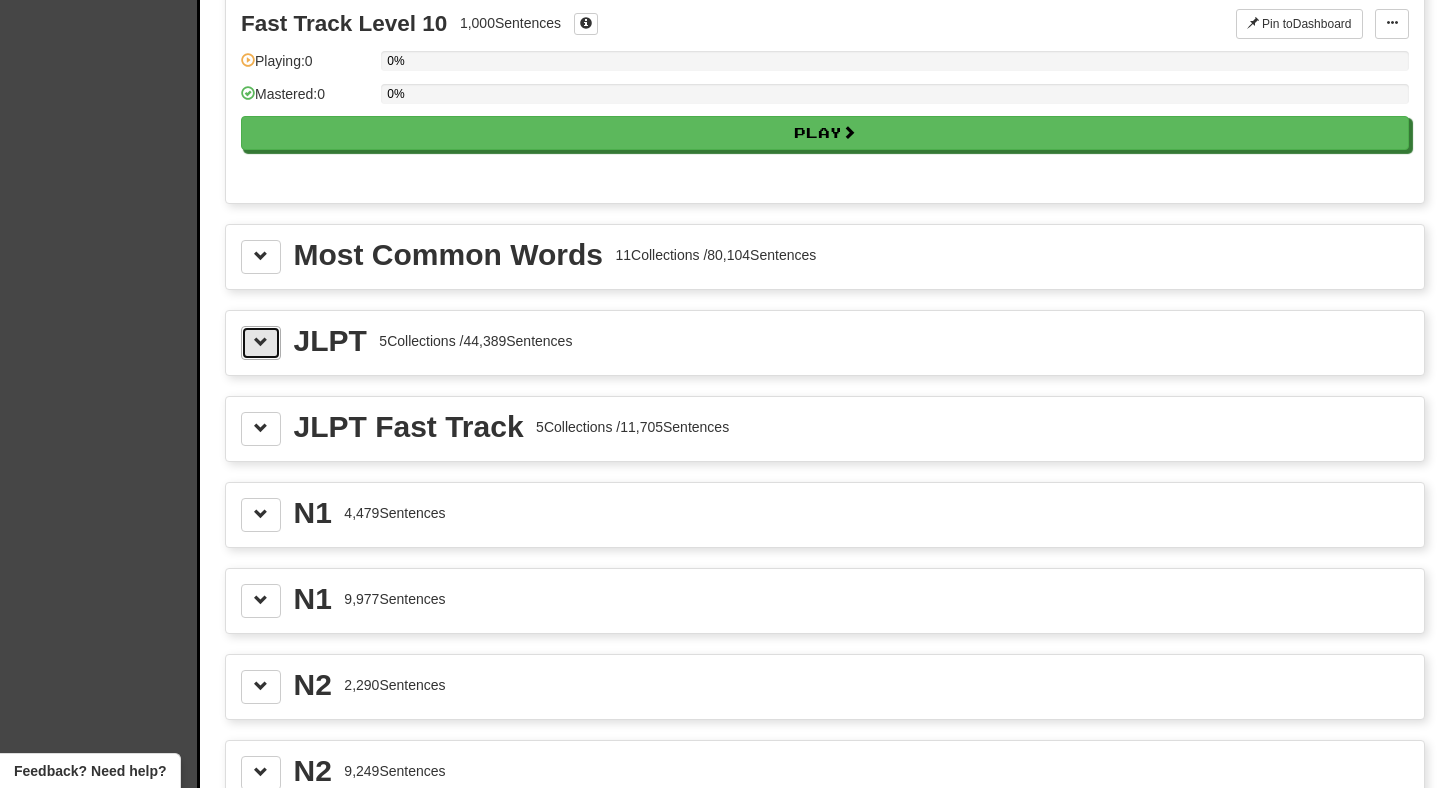click at bounding box center [261, 343] 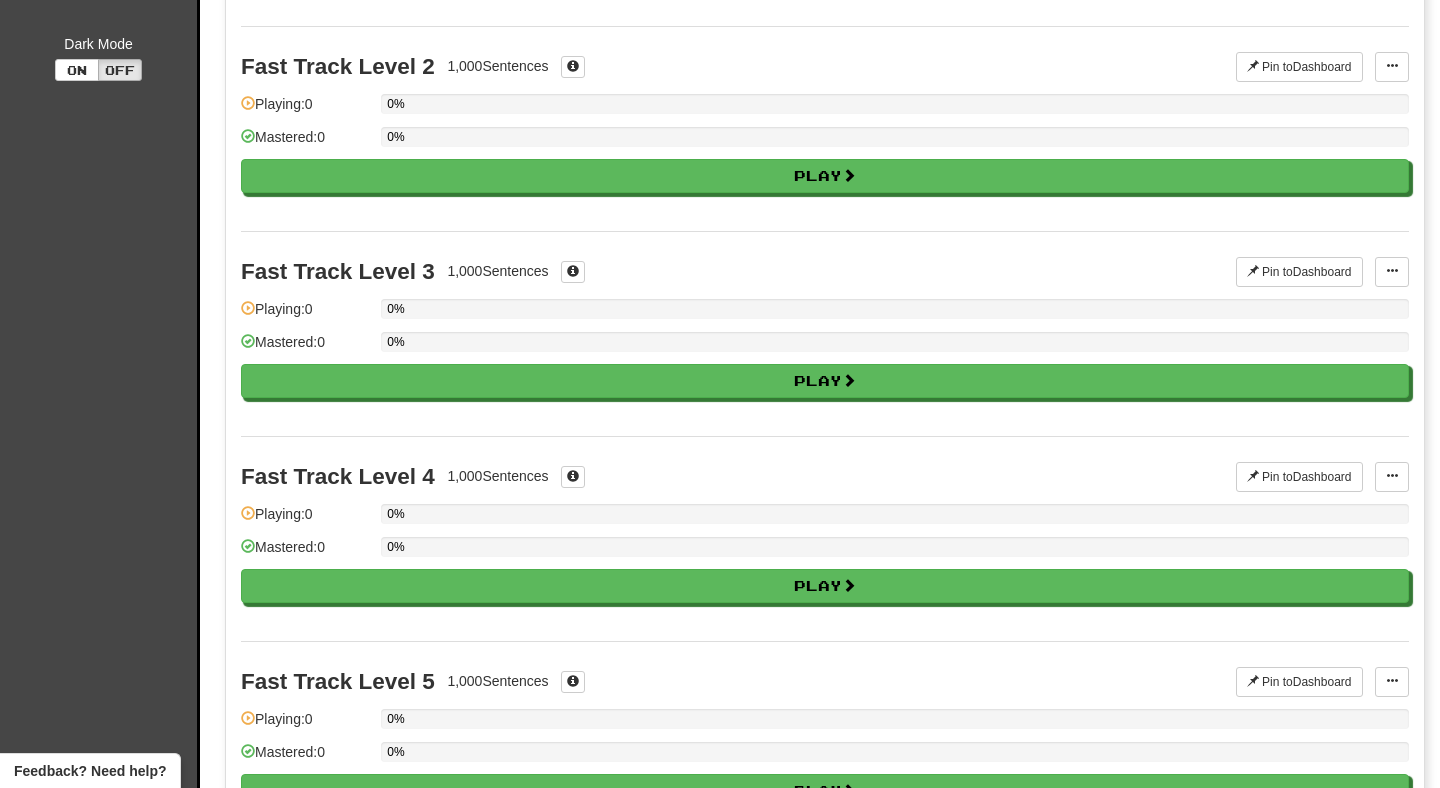 scroll, scrollTop: 637, scrollLeft: 0, axis: vertical 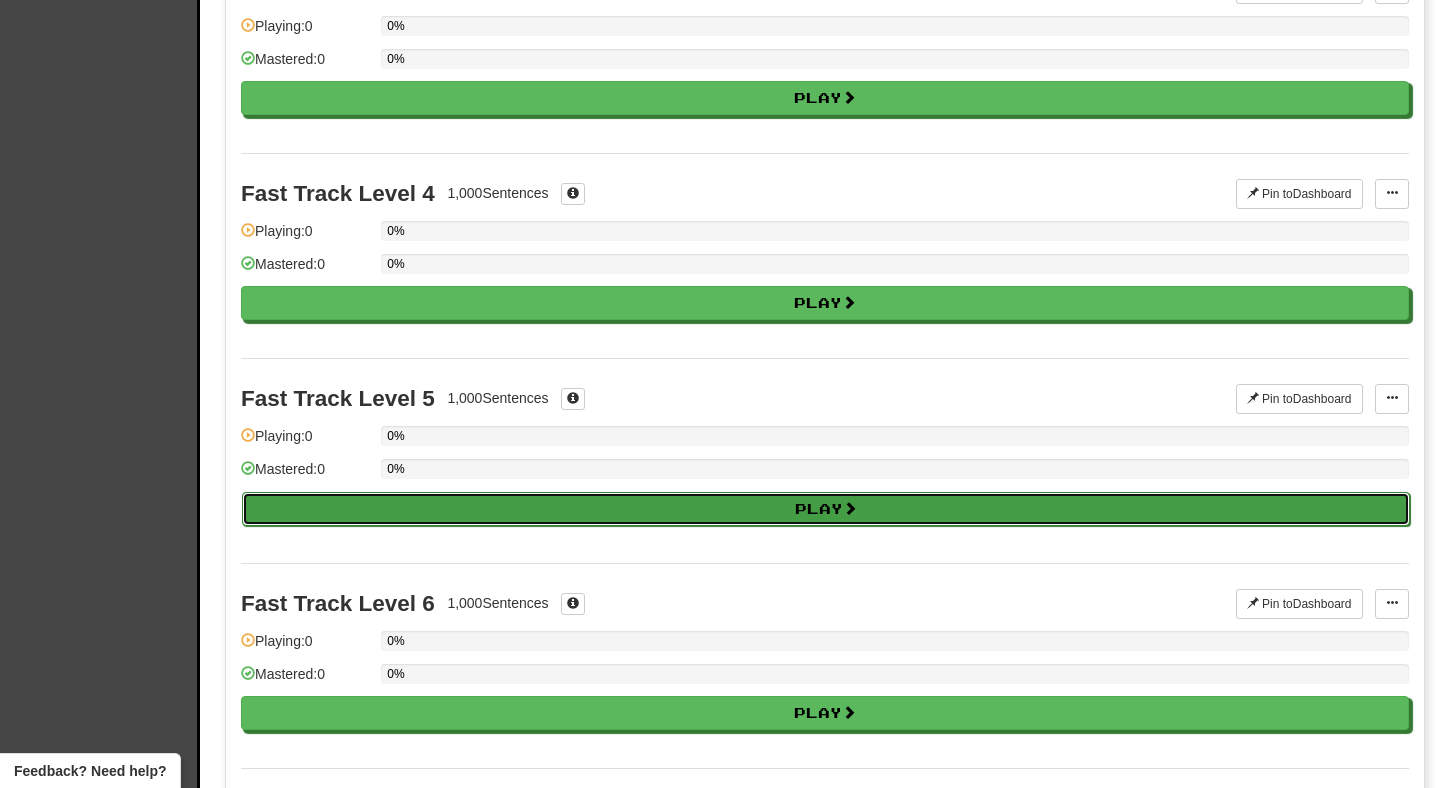 click on "Play" at bounding box center [826, 509] 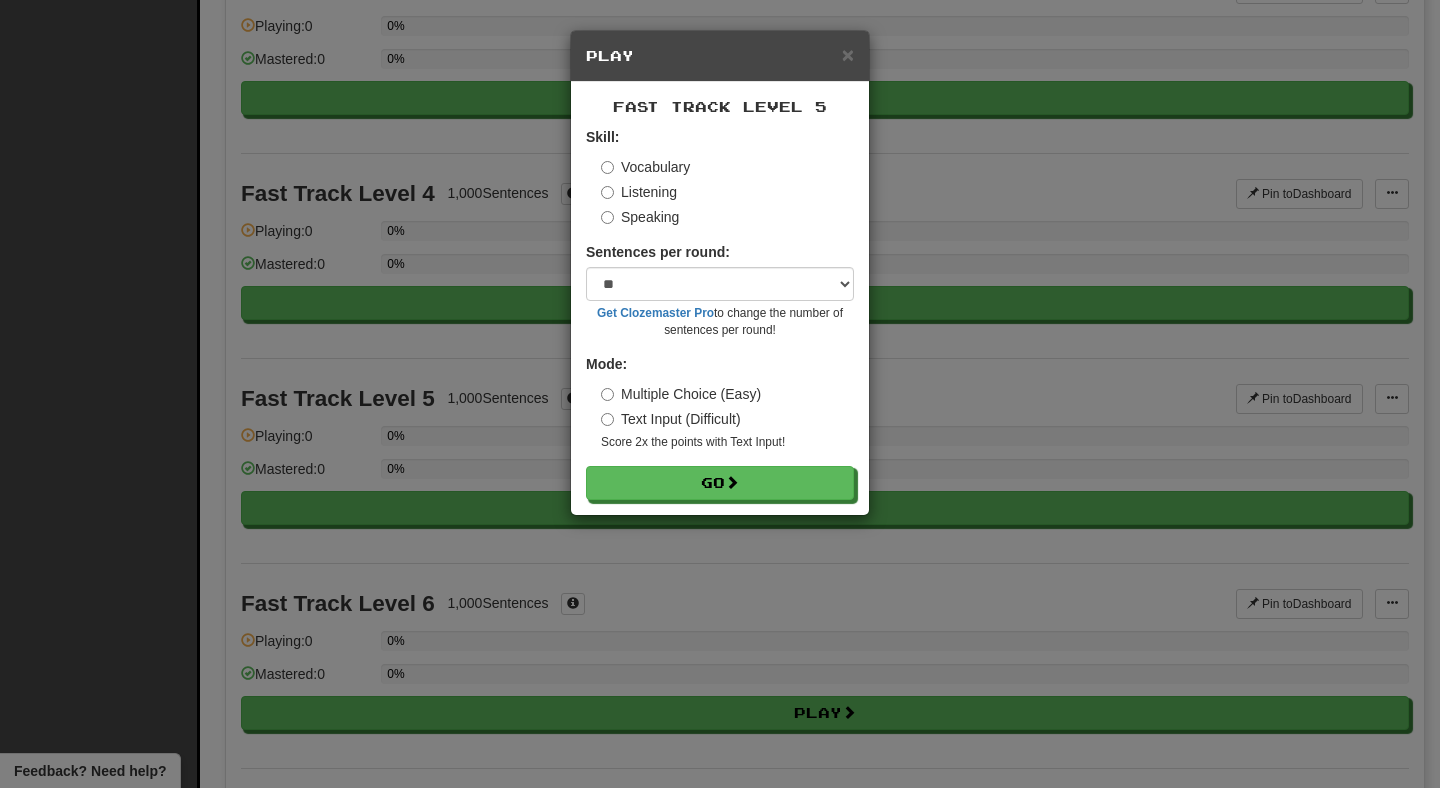 click on "Text Input (Difficult)" at bounding box center [671, 419] 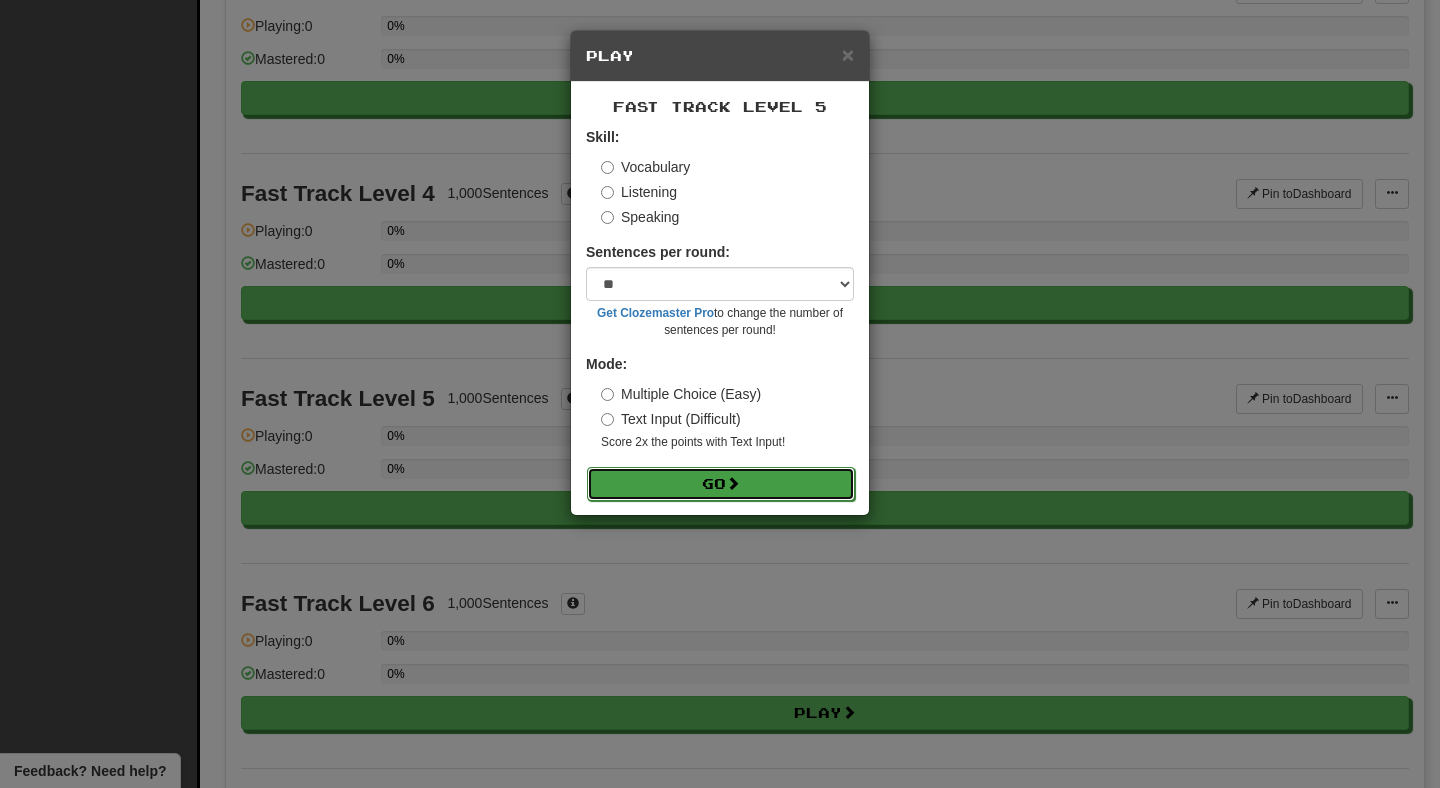 click on "Go" at bounding box center (721, 484) 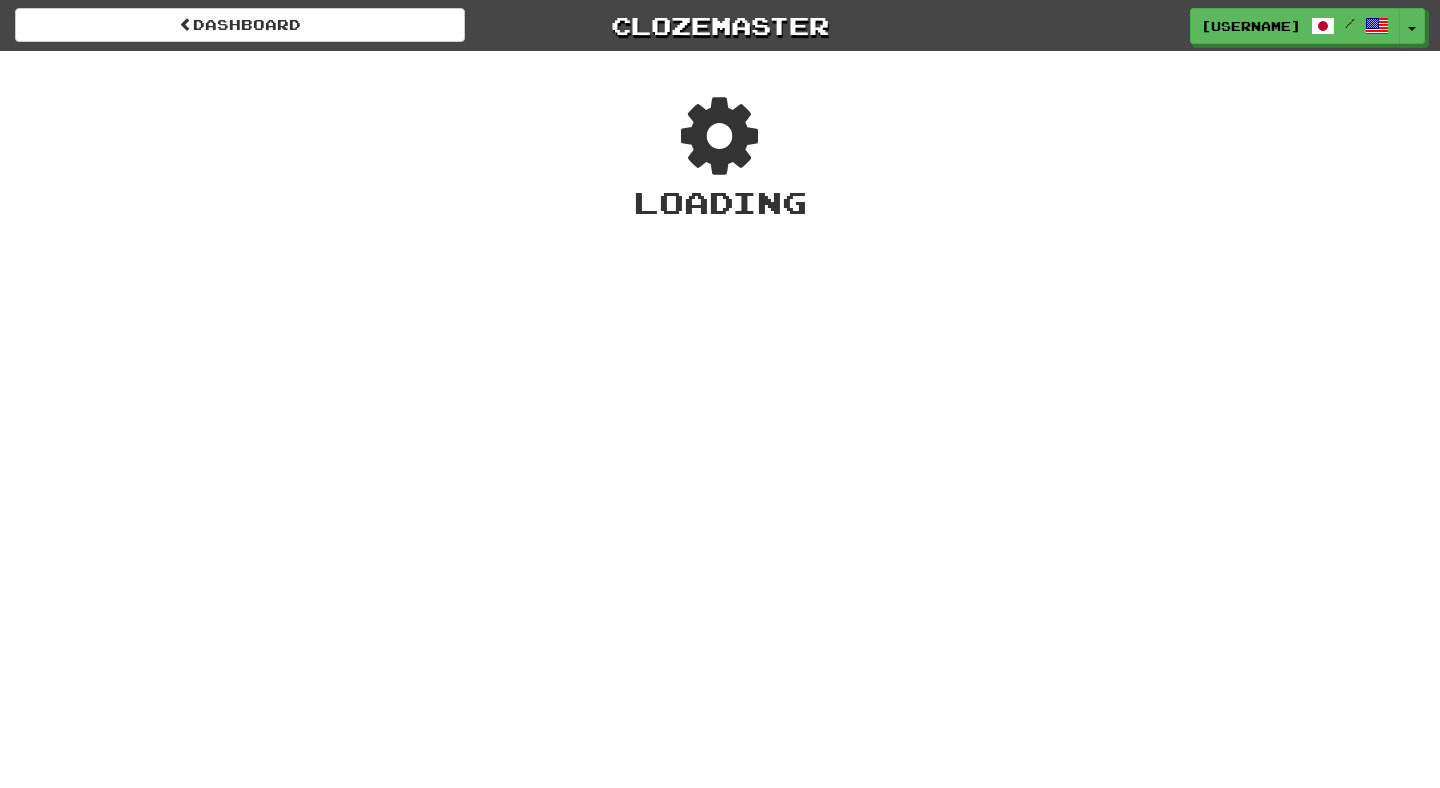 scroll, scrollTop: 0, scrollLeft: 0, axis: both 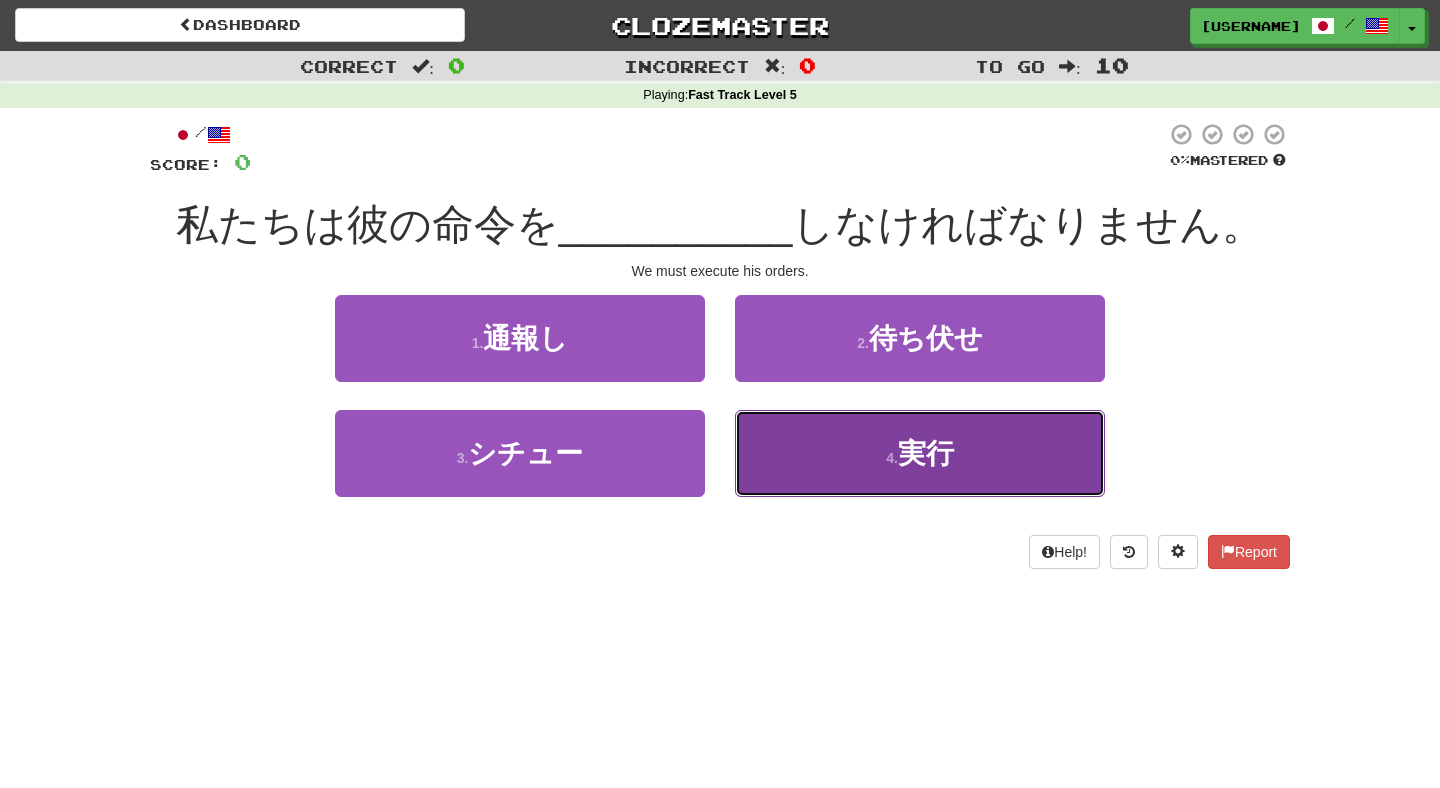 click on "4 .  実行" at bounding box center [920, 453] 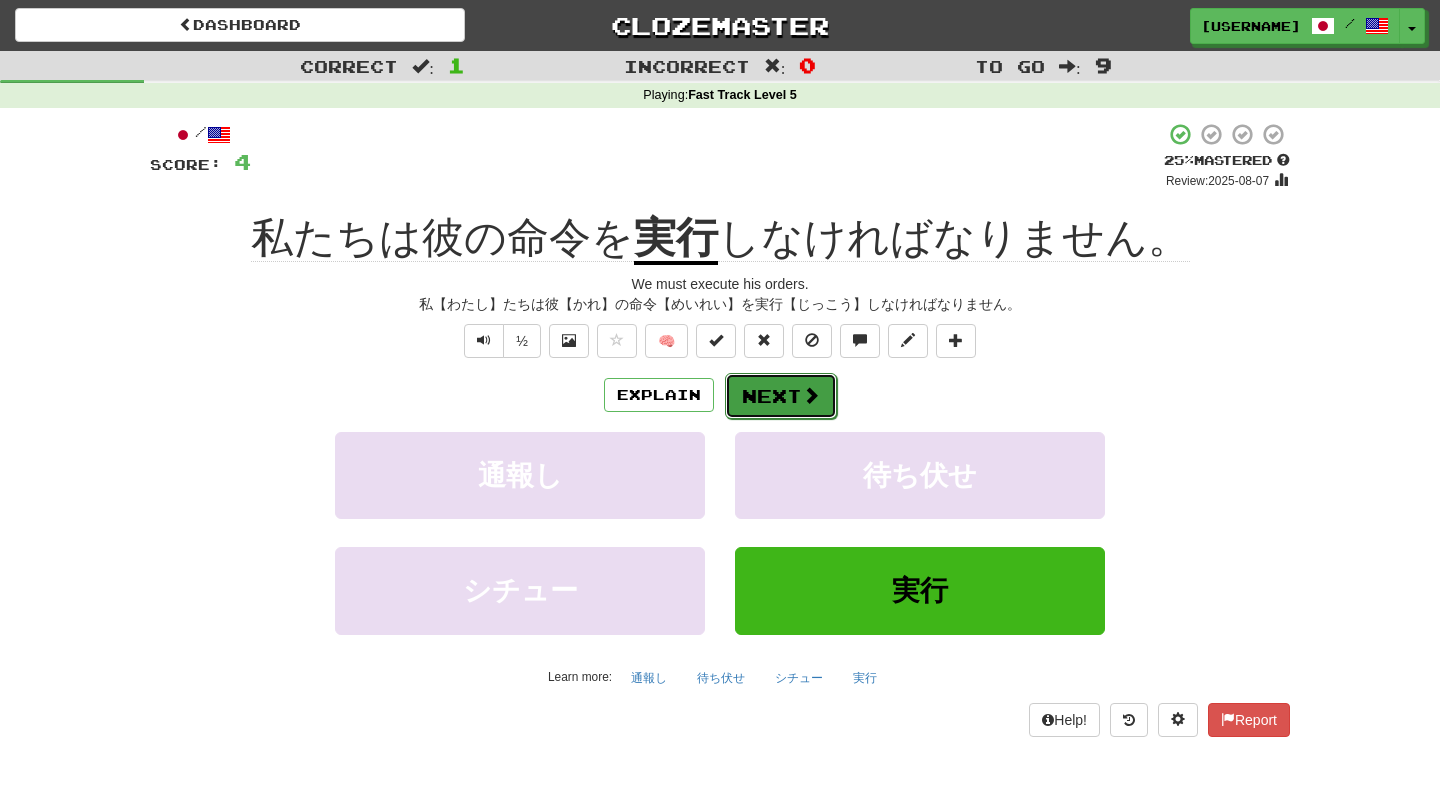 click on "Next" at bounding box center (781, 396) 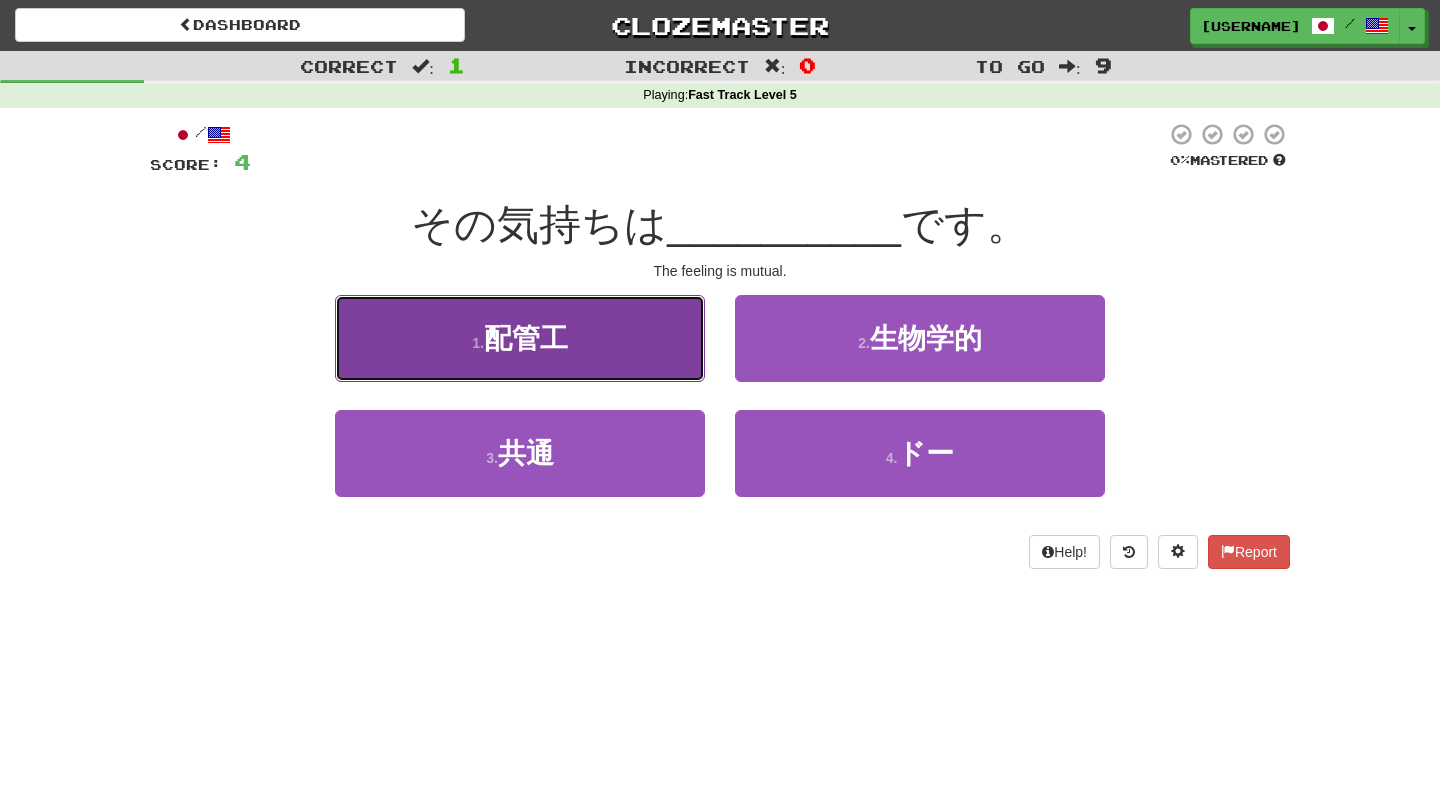 click on "1 .  配管工" at bounding box center [520, 338] 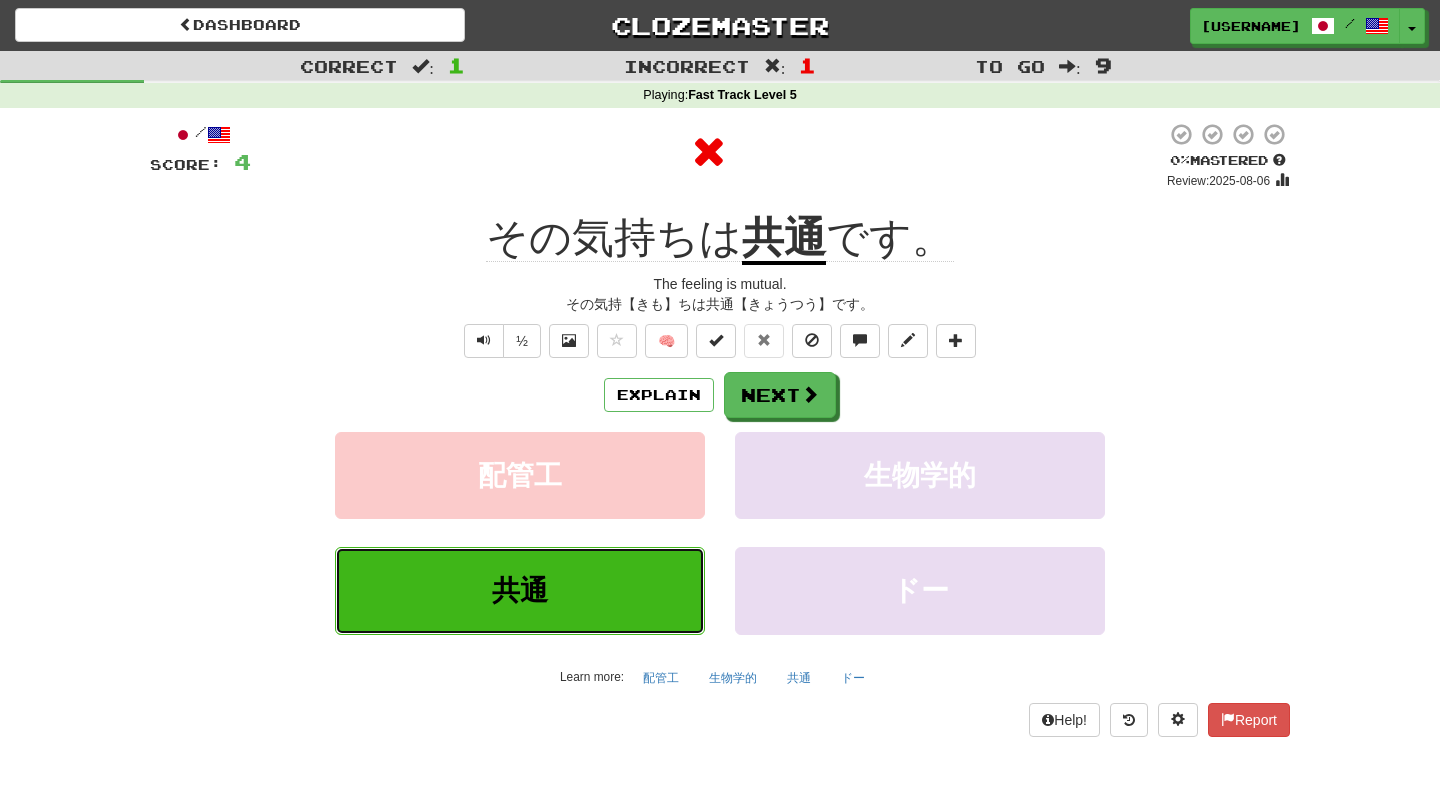 click on "共通" at bounding box center [520, 590] 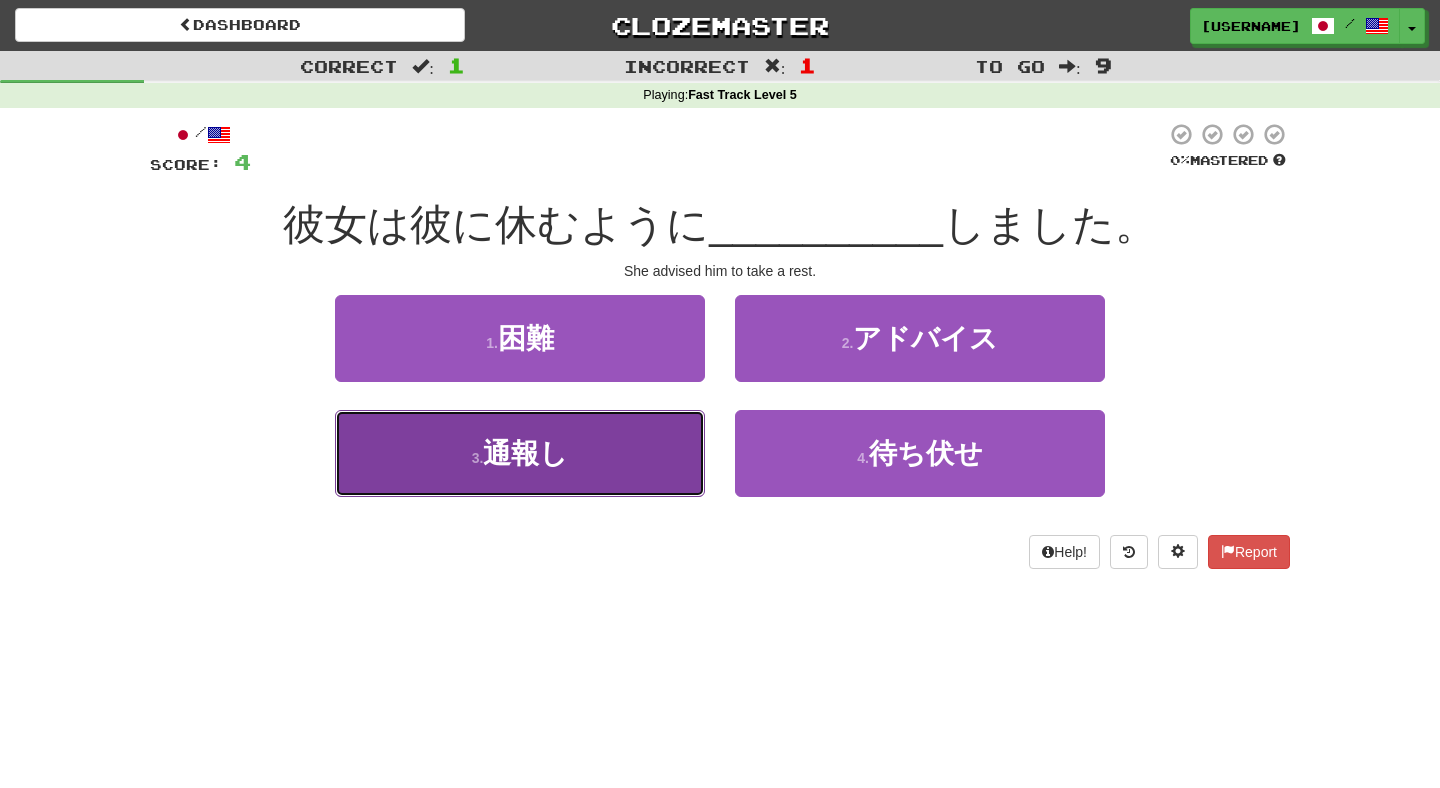 click on "3 .  通報し" at bounding box center [520, 453] 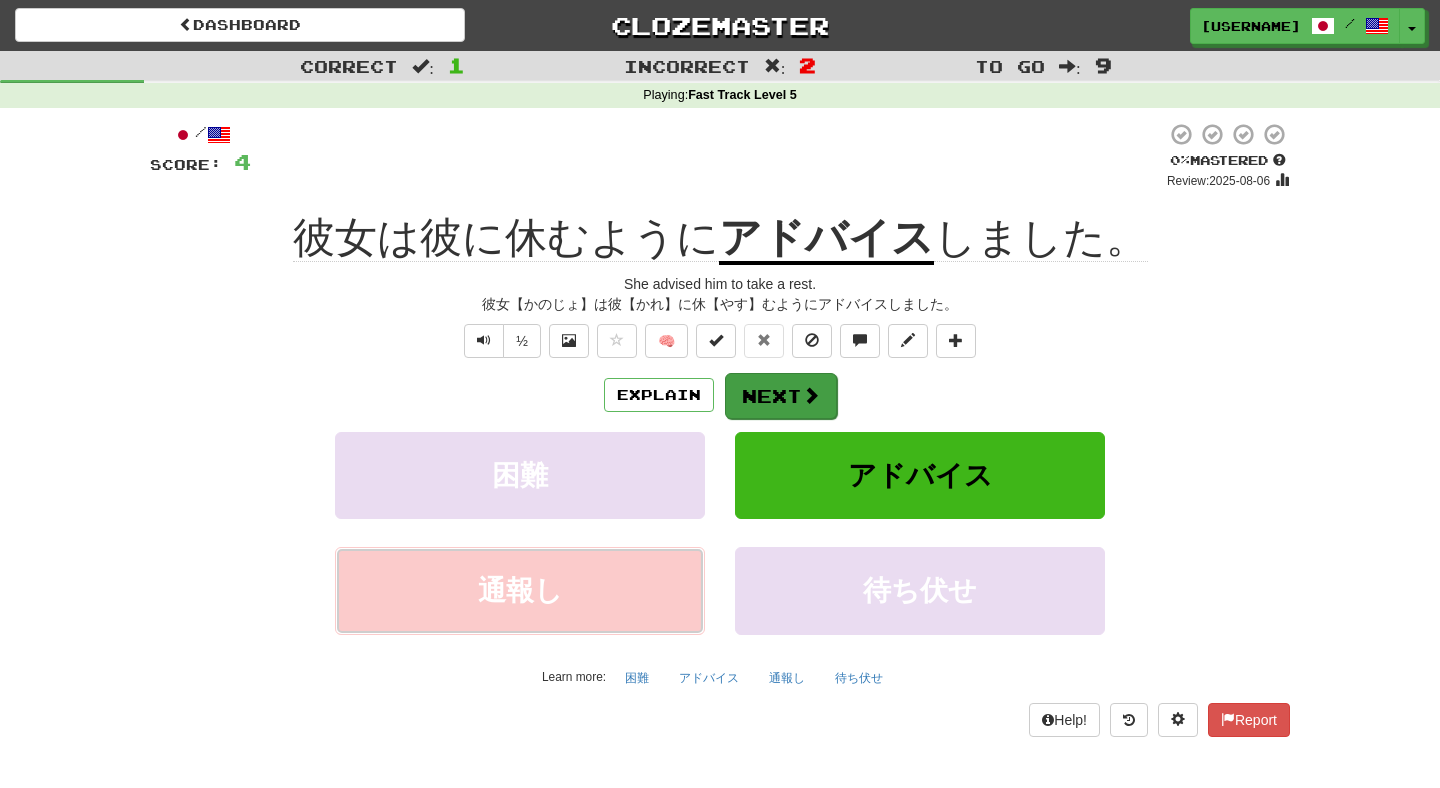 type 